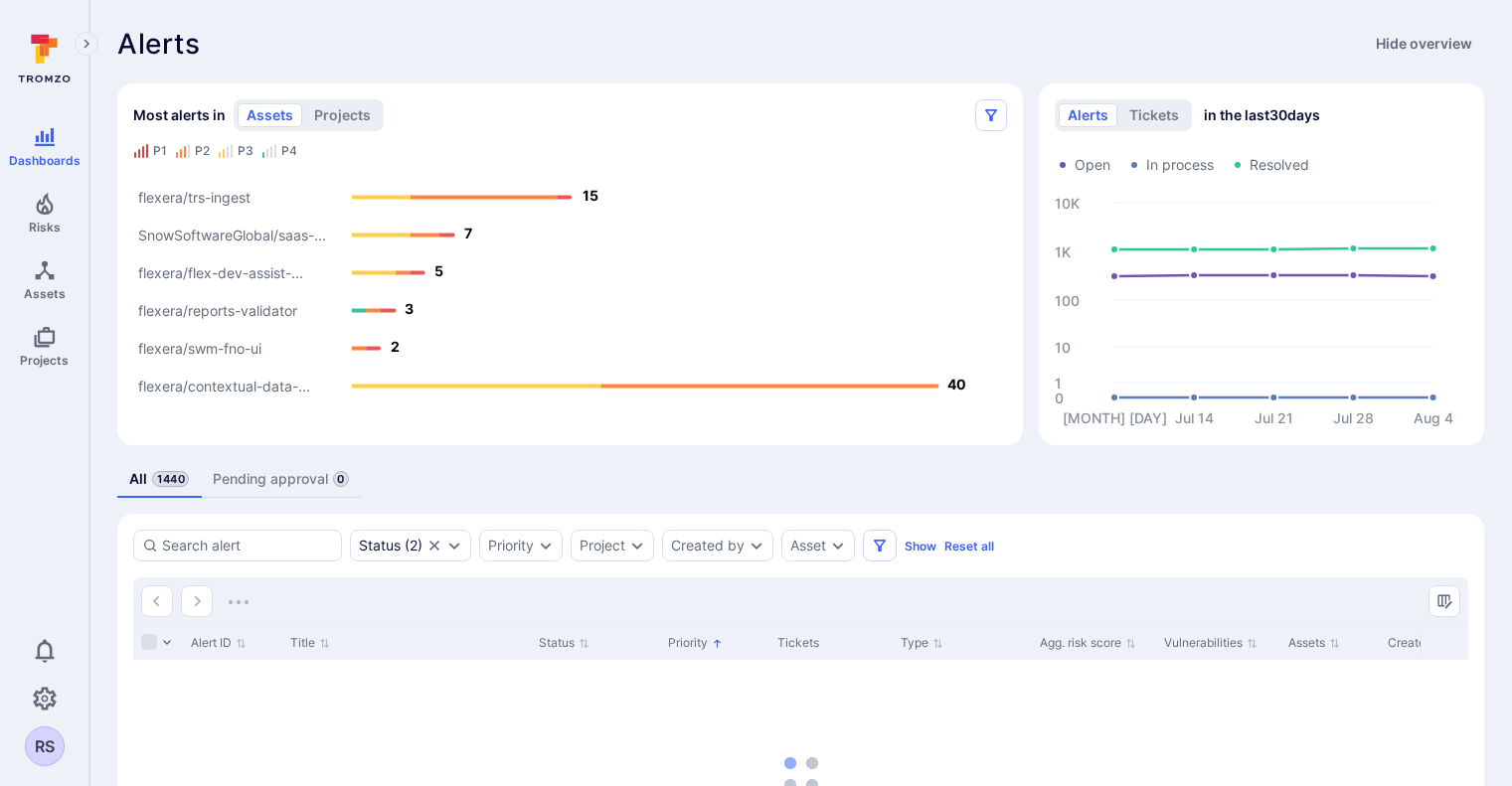 scroll, scrollTop: 0, scrollLeft: 0, axis: both 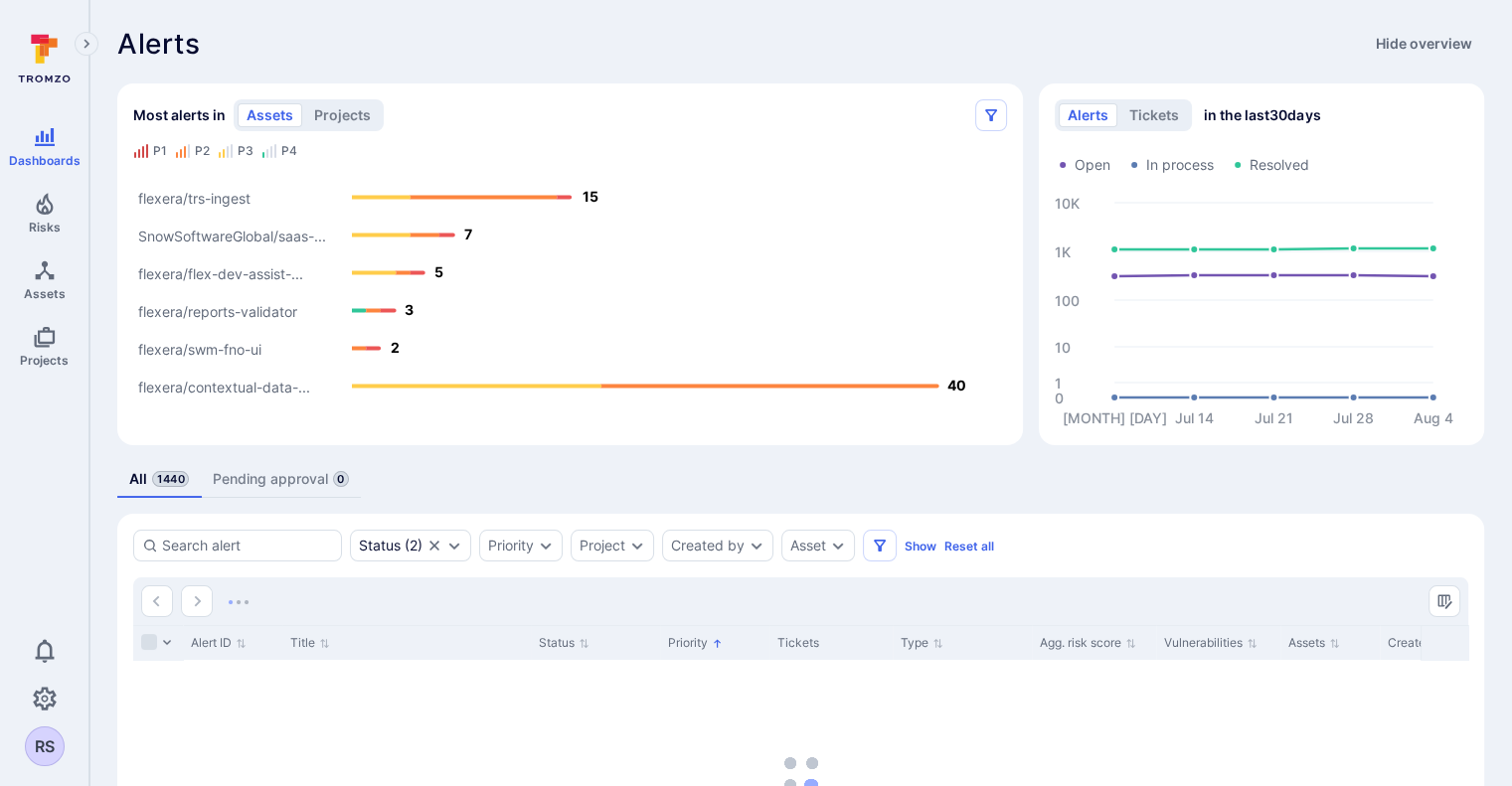 click on "Alerts Hide overview" at bounding box center [800, 44] 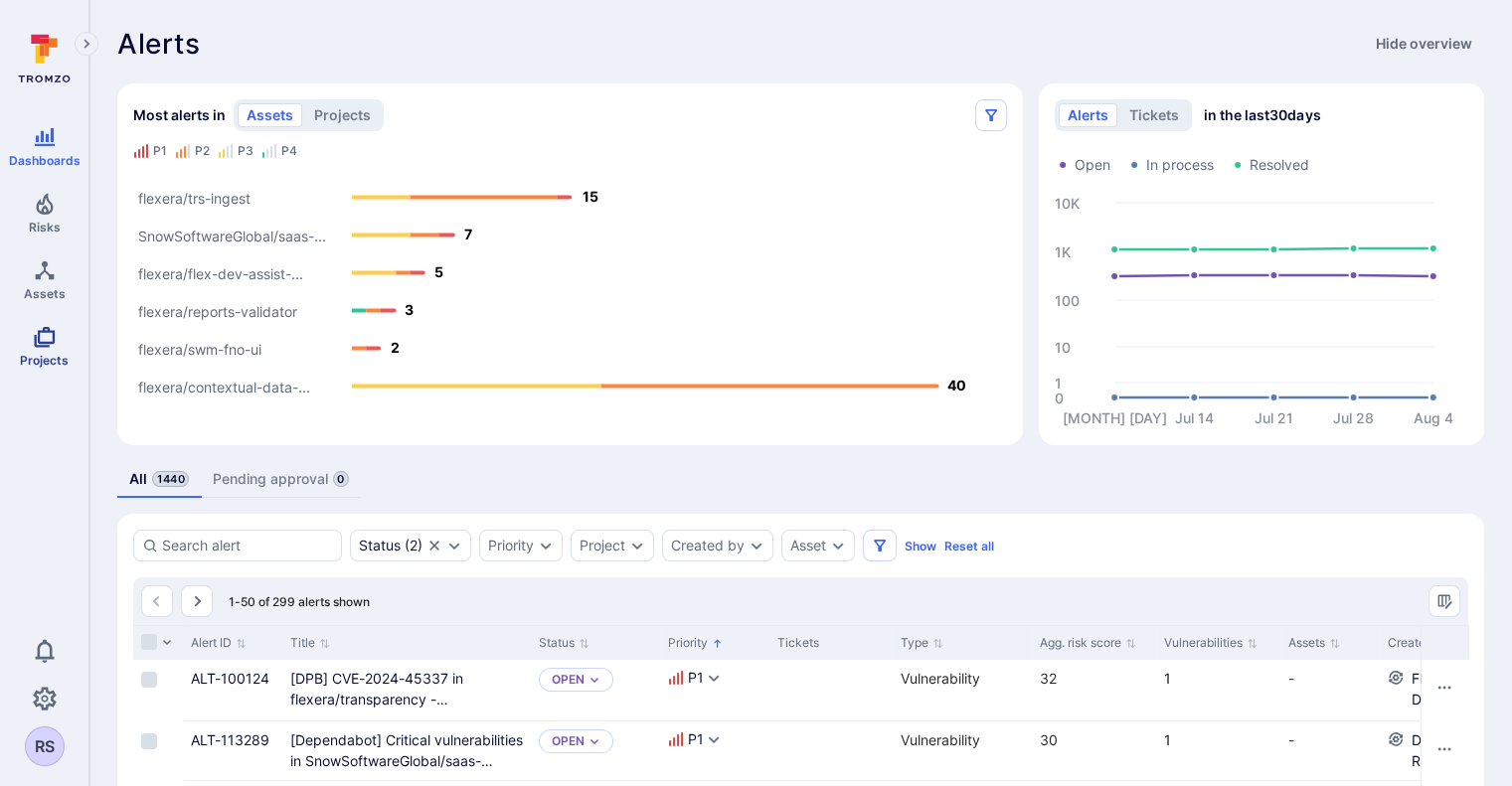 click 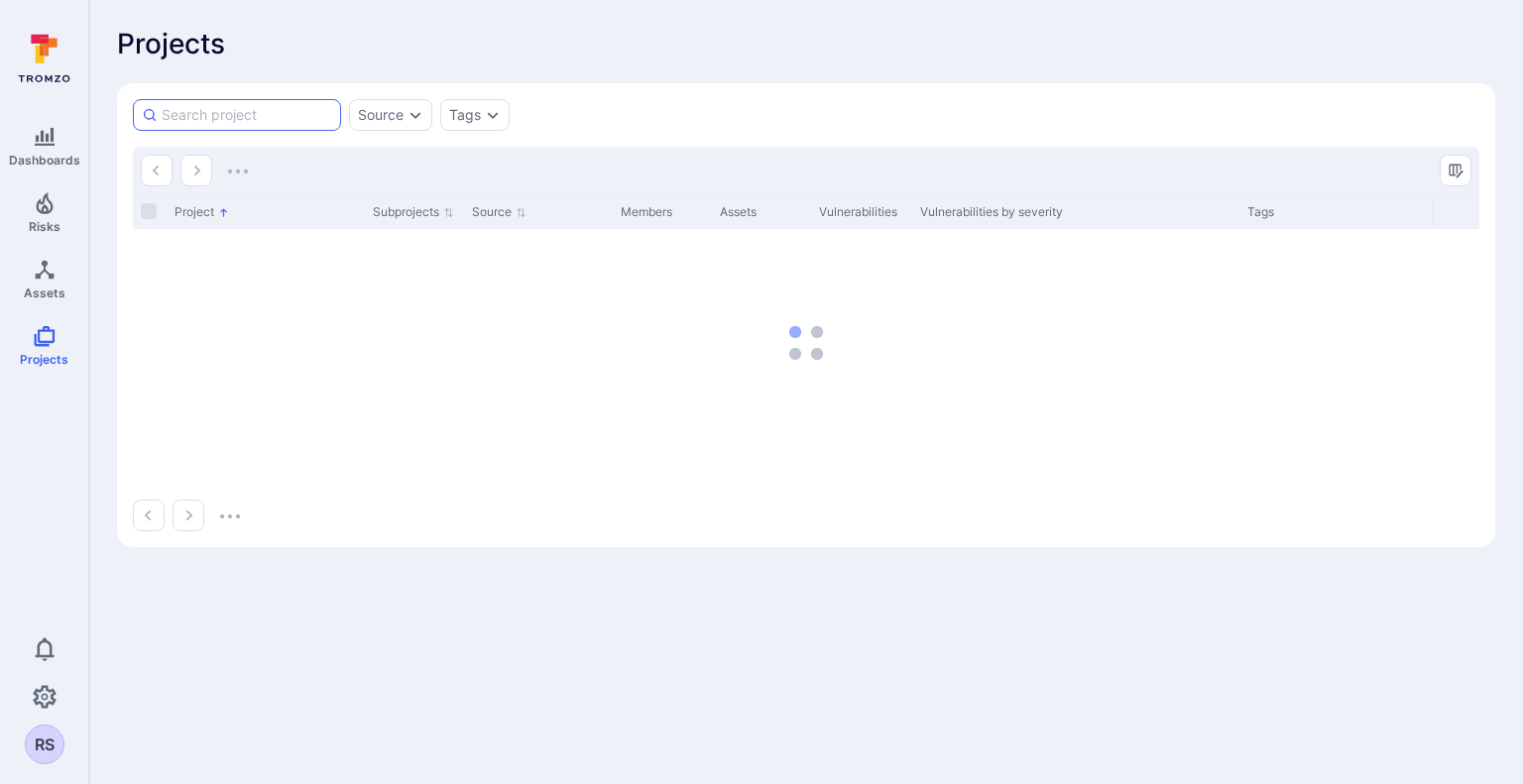 click at bounding box center (247, 115) 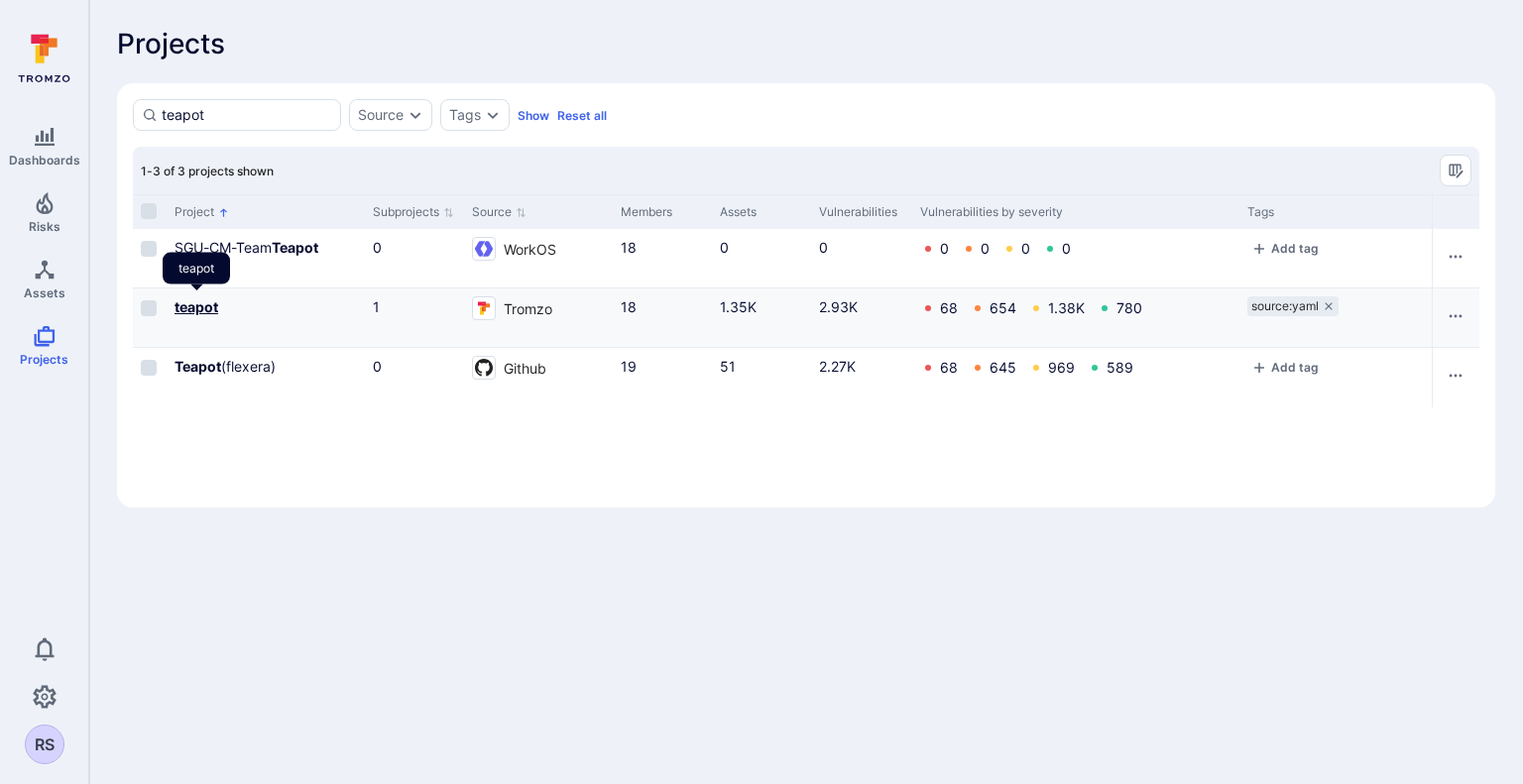 type on "teapot" 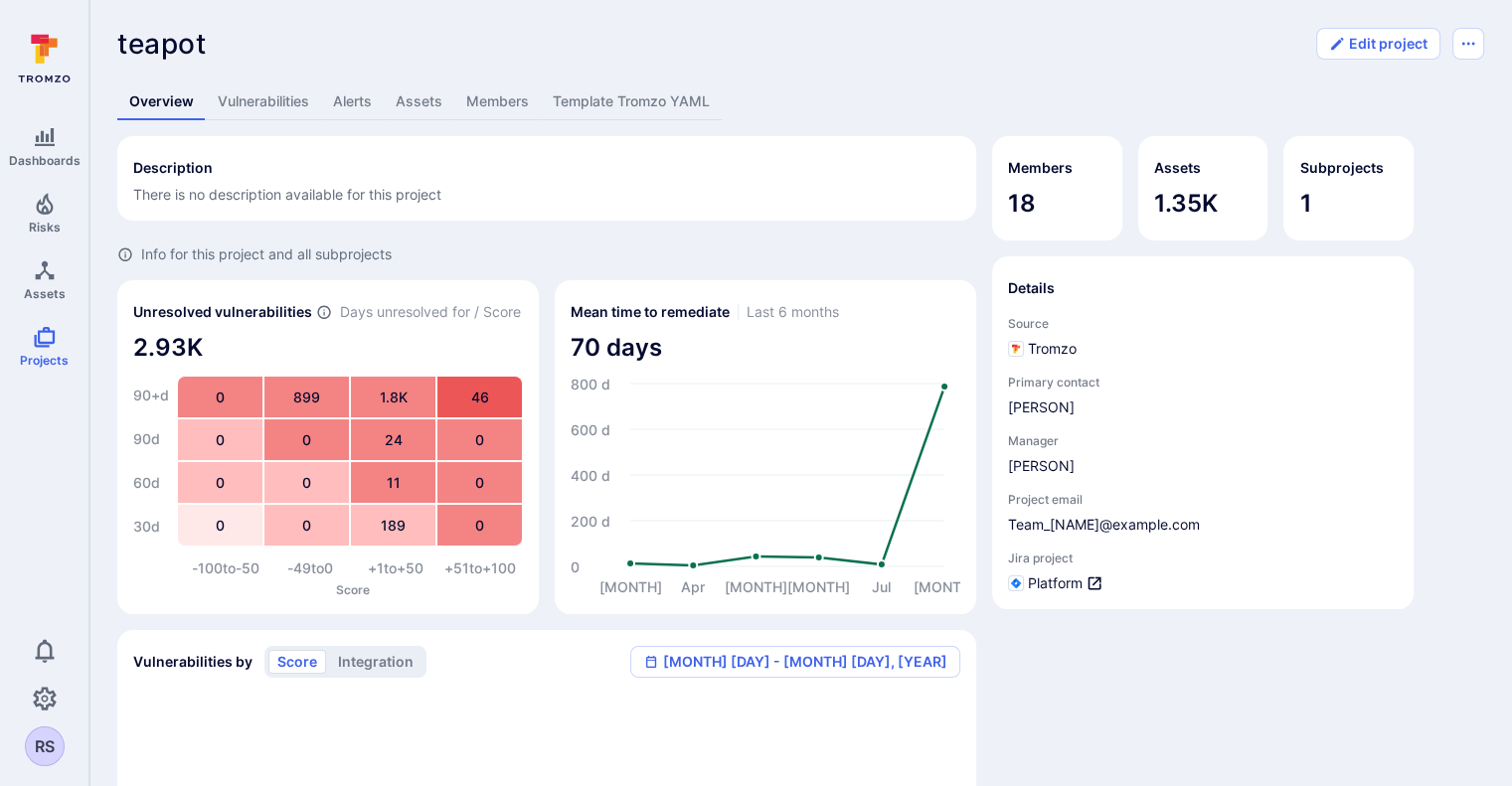 click on "Assets" at bounding box center [419, 101] 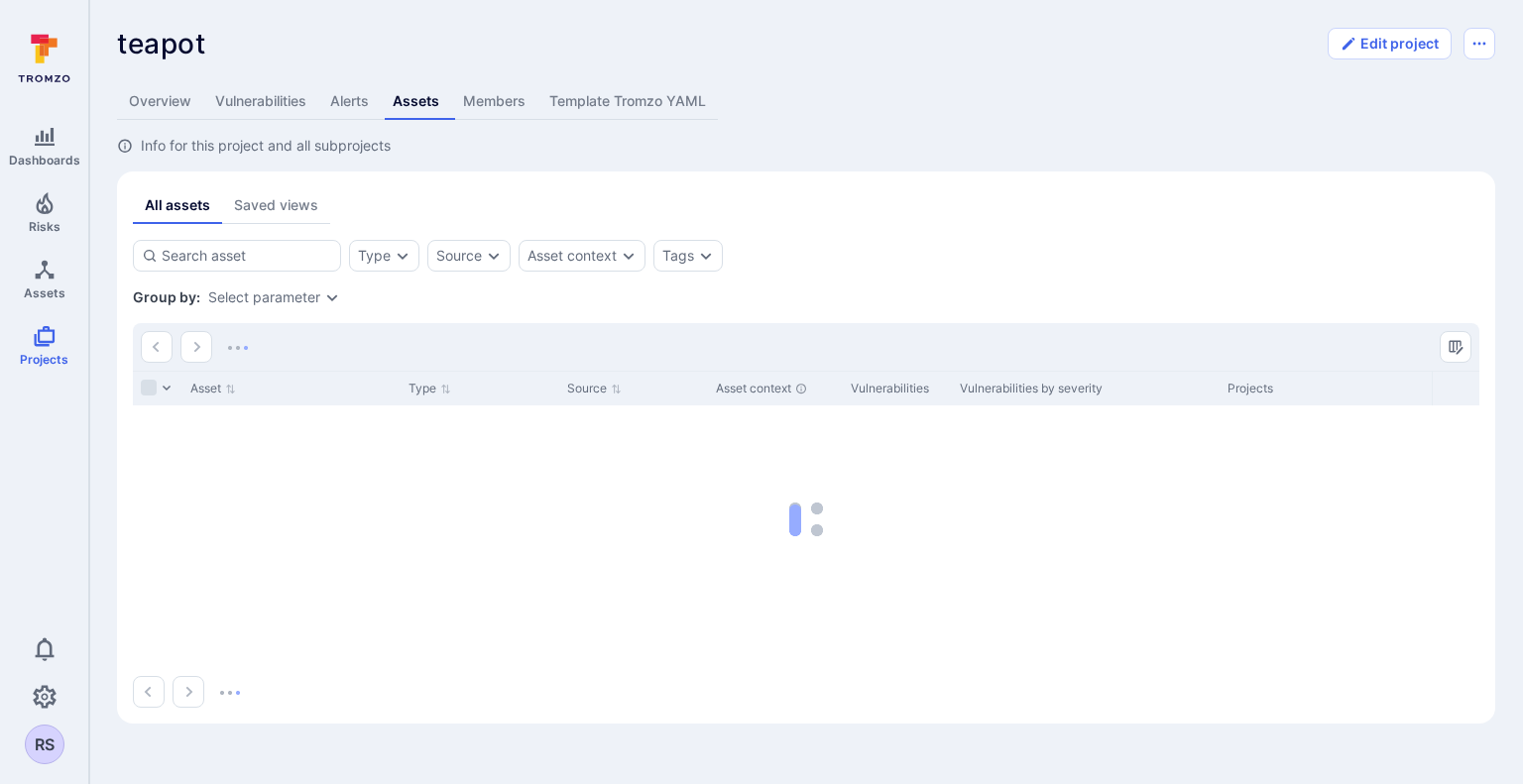 click on "Overview Vulnerabilities Alerts Assets Members Template Tromzo YAML Info for this project and all subprojects All assets Saved views Type Source Asset context Tags Save view Group by: Select parameter Asset Type Source Asset context Vulnerabilities Vulnerabilities by severity Projects Tags Scan Coverage Description Alerts   Created by View title Filters Group parameters Created by Date created Last updated by Last updated date" at bounding box center (806, 403) 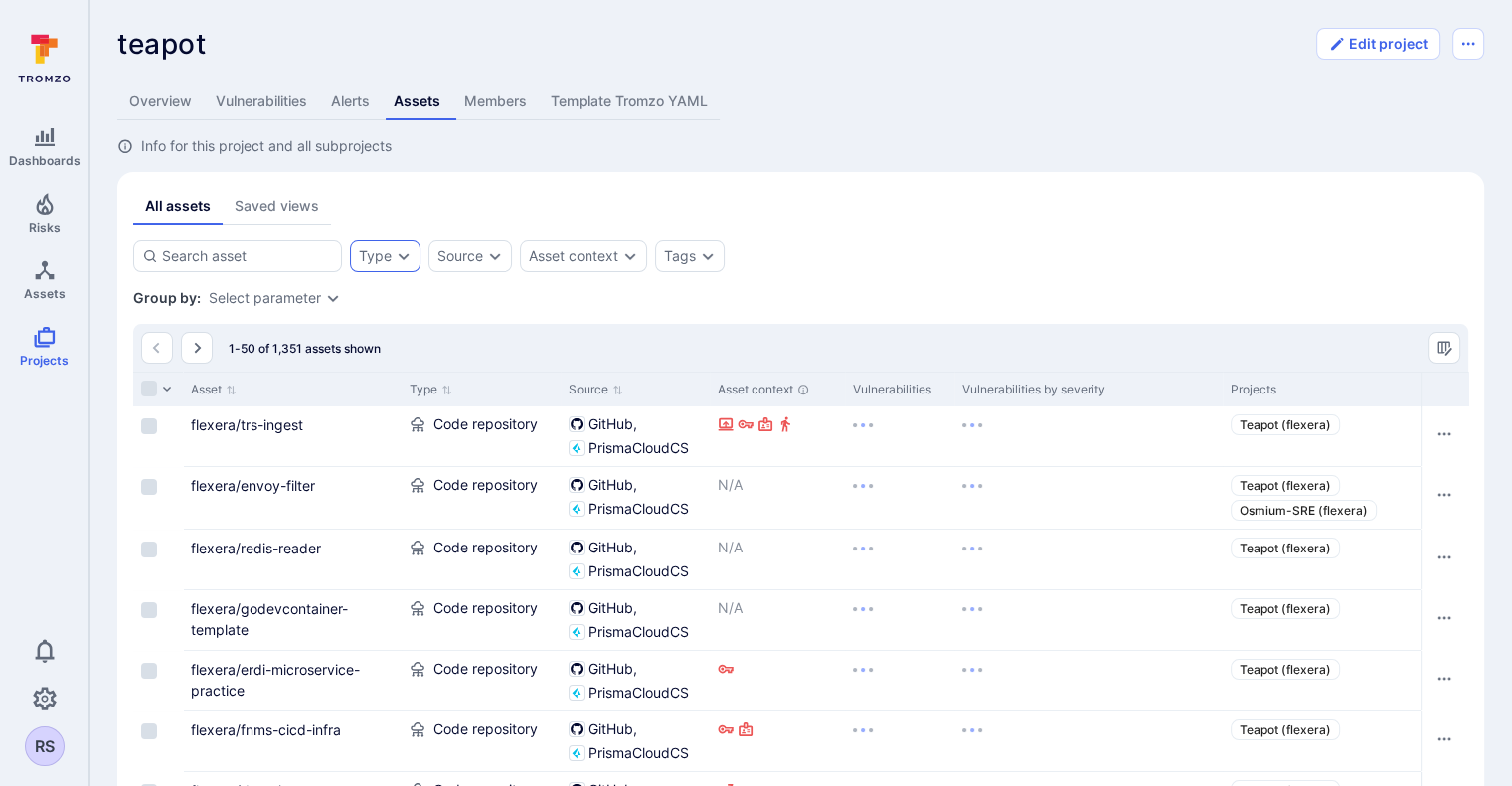 click on "Type" at bounding box center [375, 256] 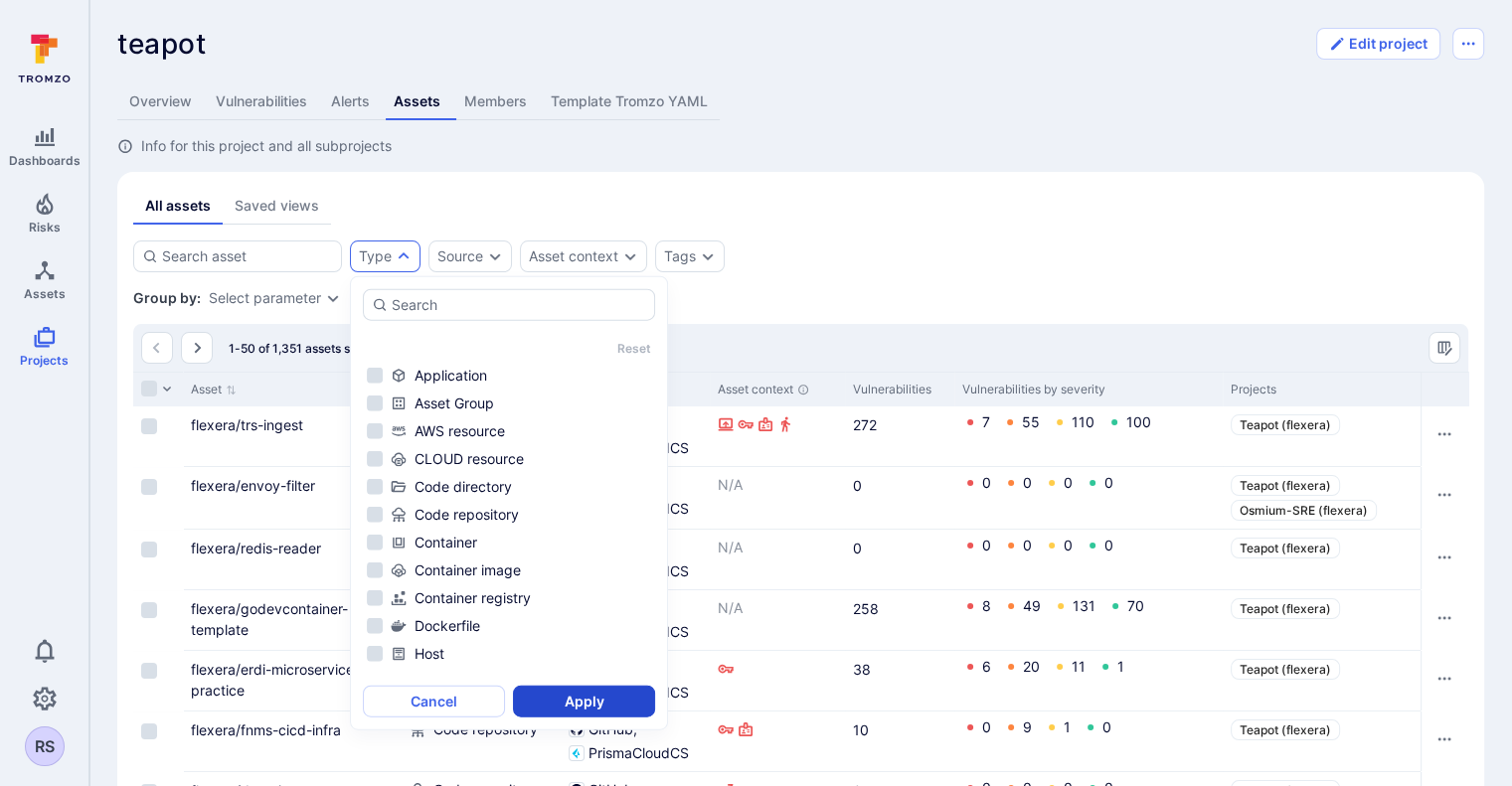click on "Code repository" at bounding box center (509, 515) 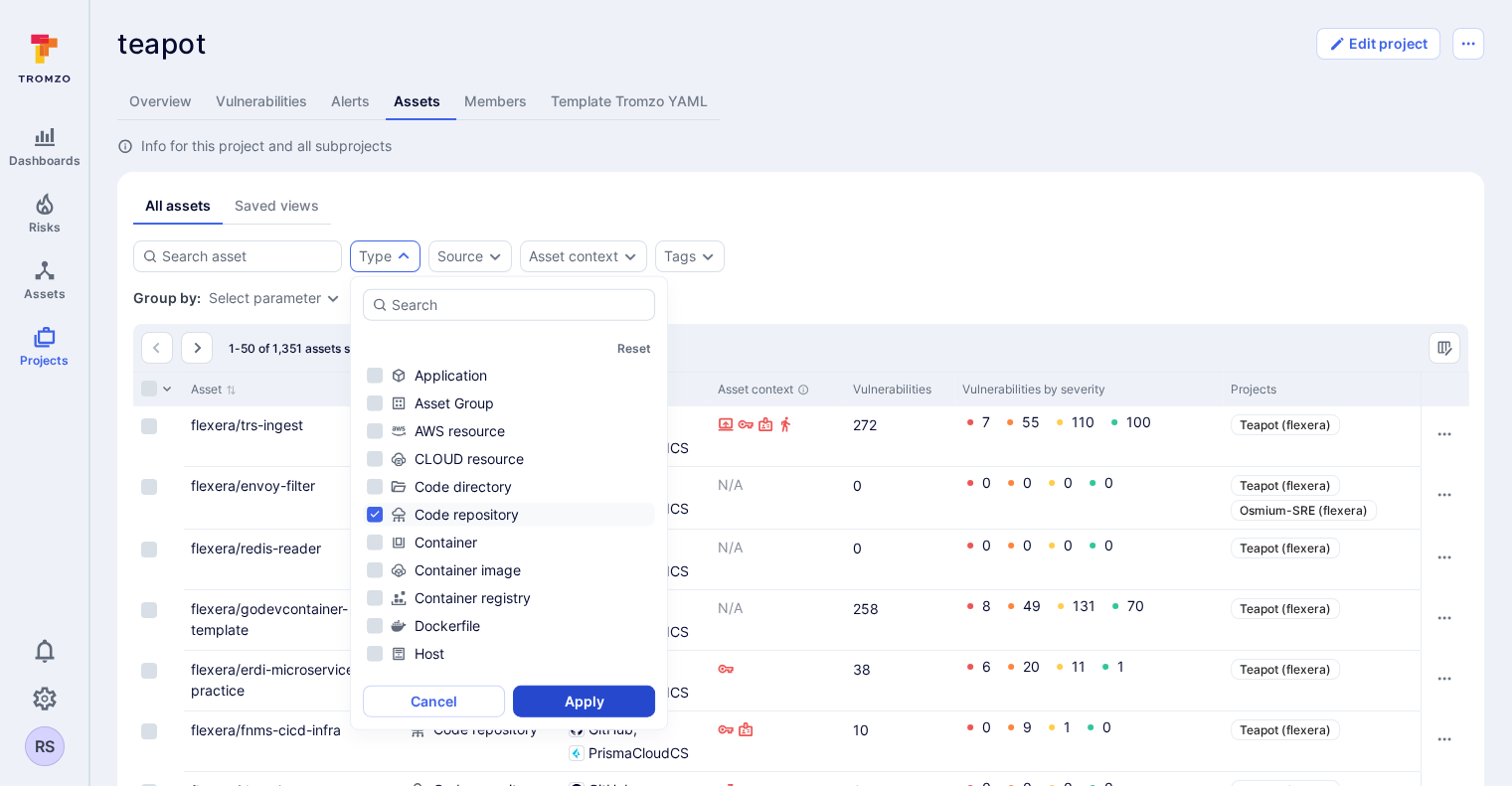 click on "Apply" at bounding box center (584, 702) 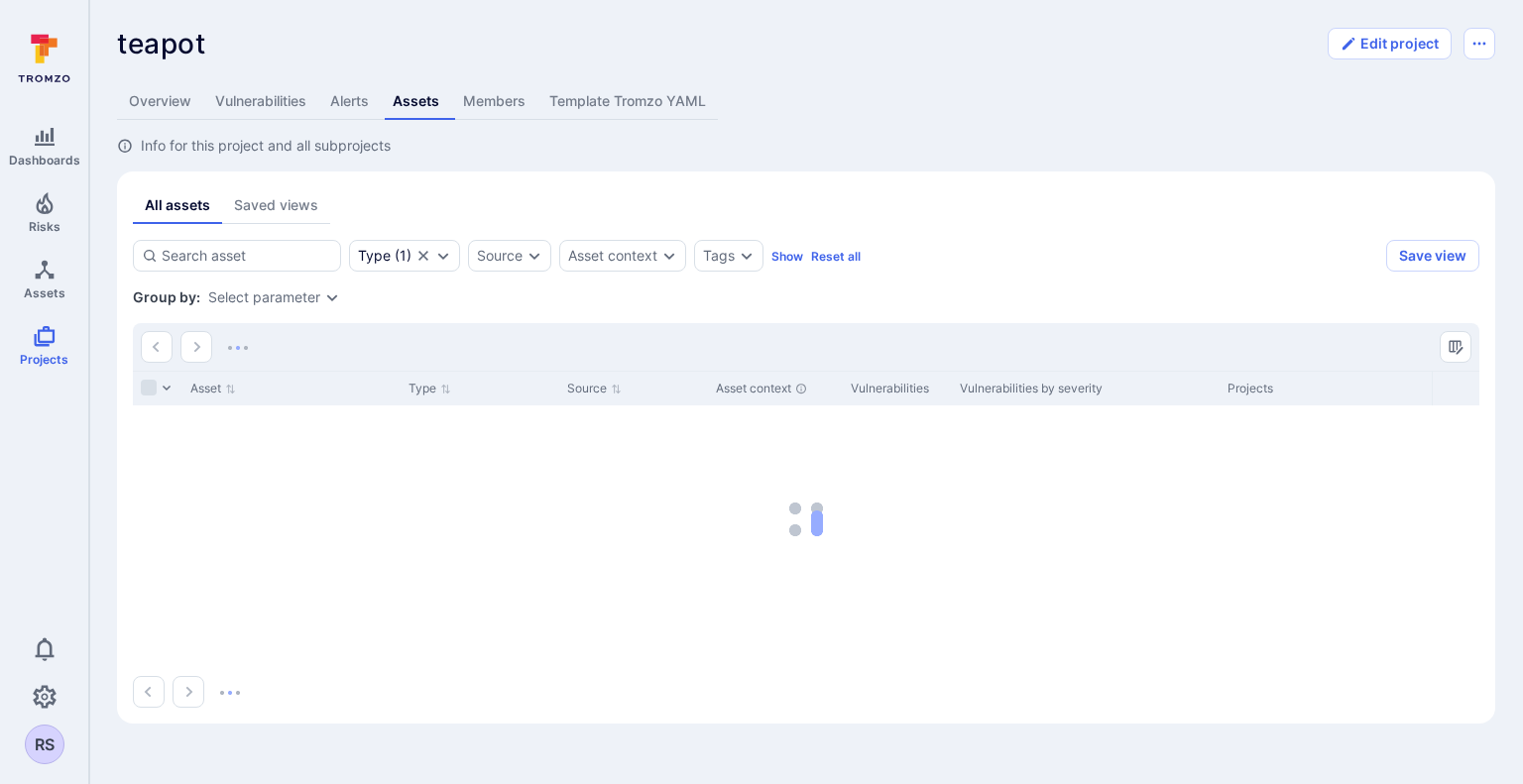 click on "teapot ...   Show  more Edit project Overview Vulnerabilities Alerts Assets Members Template Tromzo YAML Info for this project and all subprojects All assets Saved views Type  ( 1 ) Source Asset context Tags Show Reset all Save view Type : Code repository Group by: Select parameter Asset Type Source Asset context Vulnerabilities Vulnerabilities by severity Projects Tags Scan Coverage Description Alerts   No saved views created yet Create saved views by applying filters or groups and make them accessible to everyone in your organization" at bounding box center [806, 376] 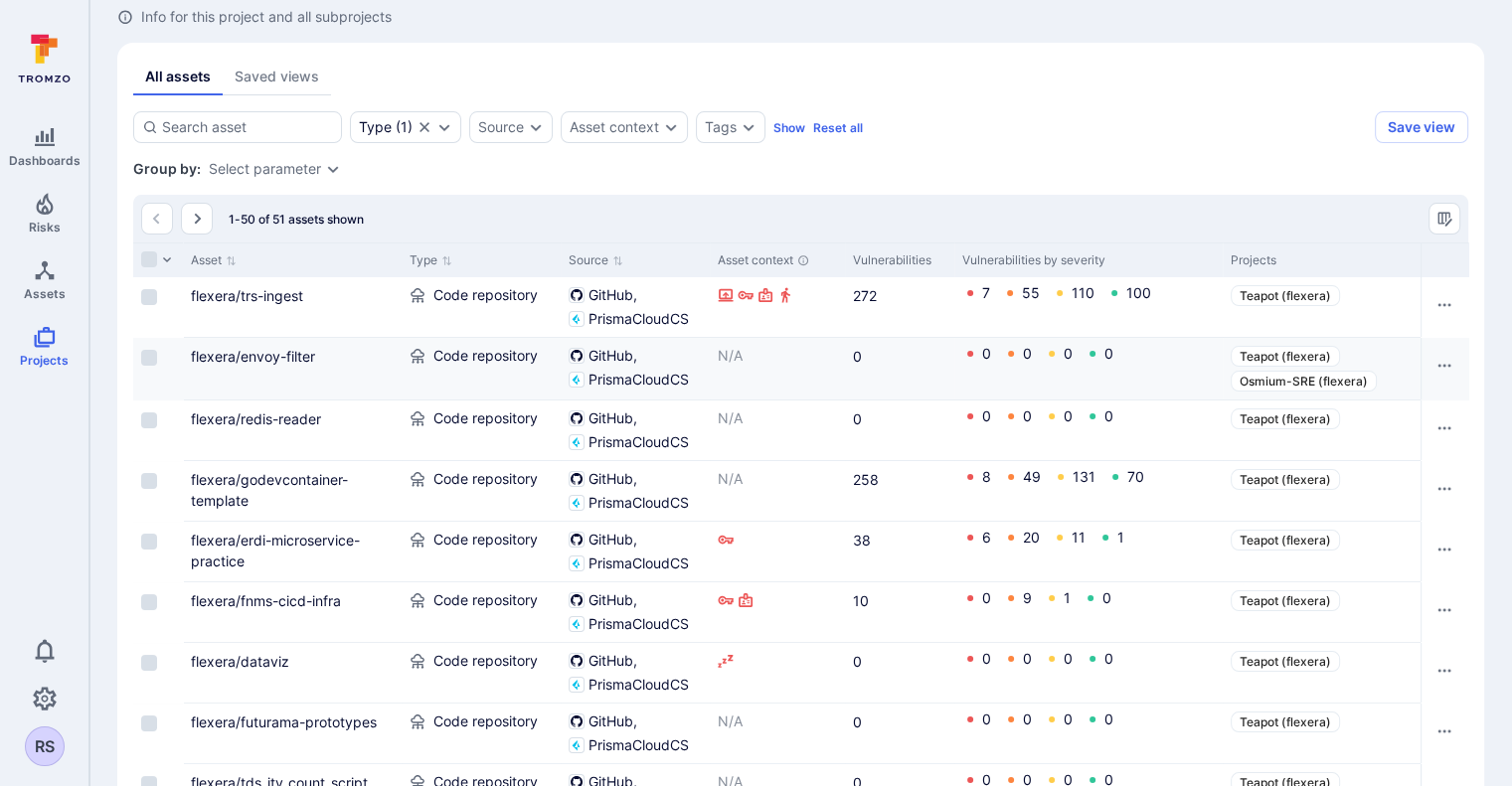 scroll, scrollTop: 128, scrollLeft: 0, axis: vertical 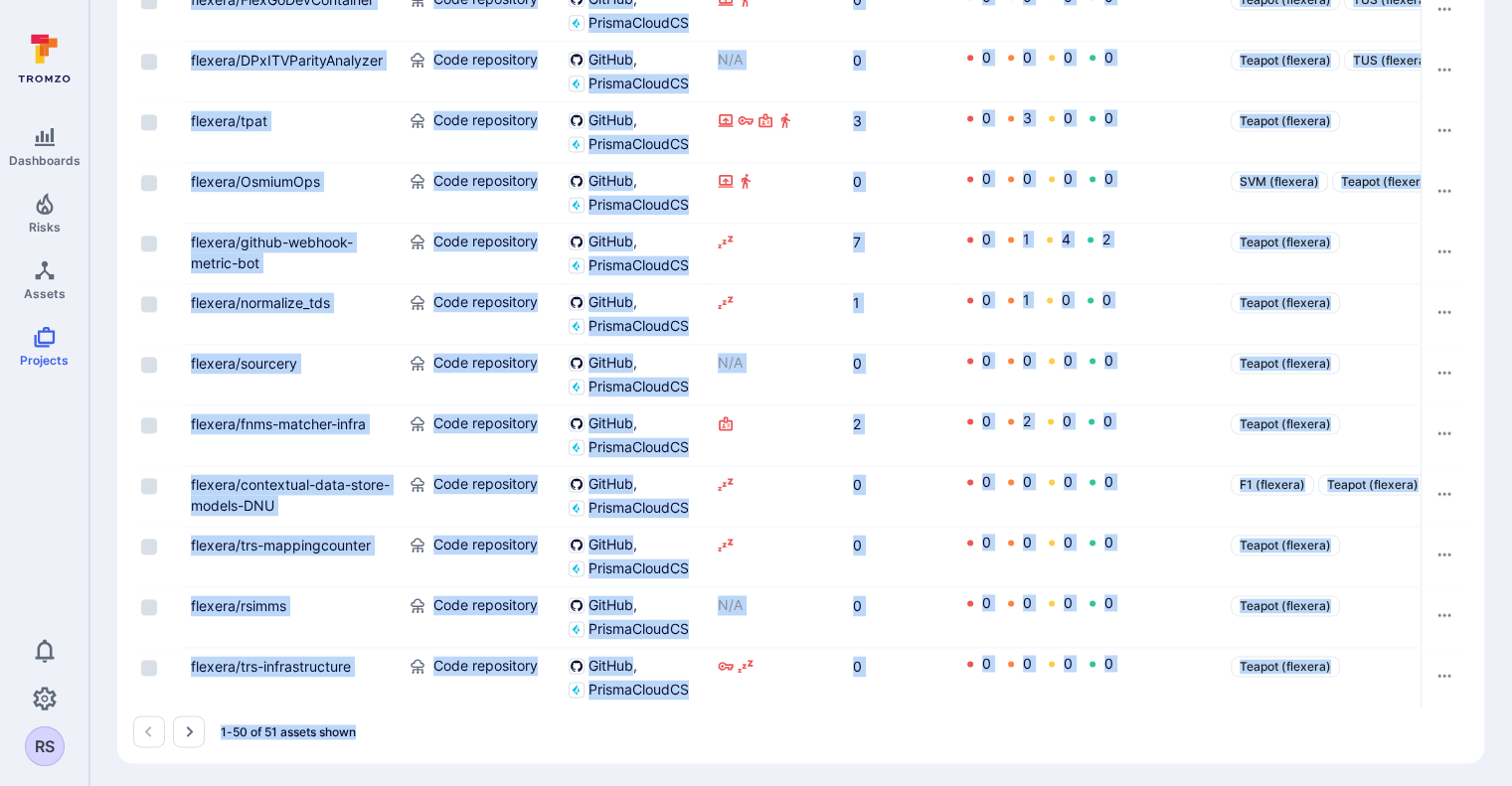 drag, startPoint x: 180, startPoint y: 290, endPoint x: 1101, endPoint y: 714, distance: 1013.91173 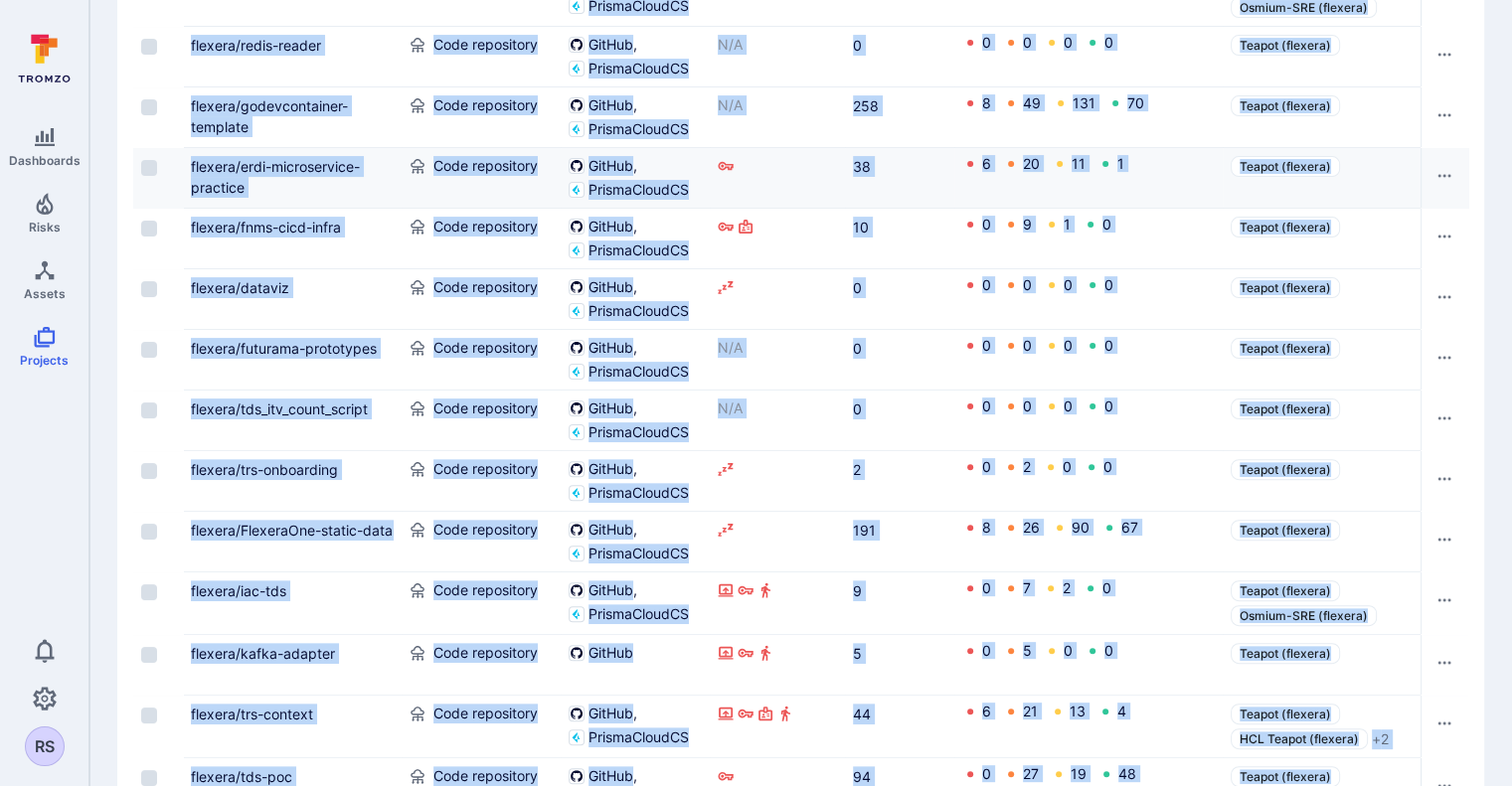 scroll, scrollTop: 0, scrollLeft: 0, axis: both 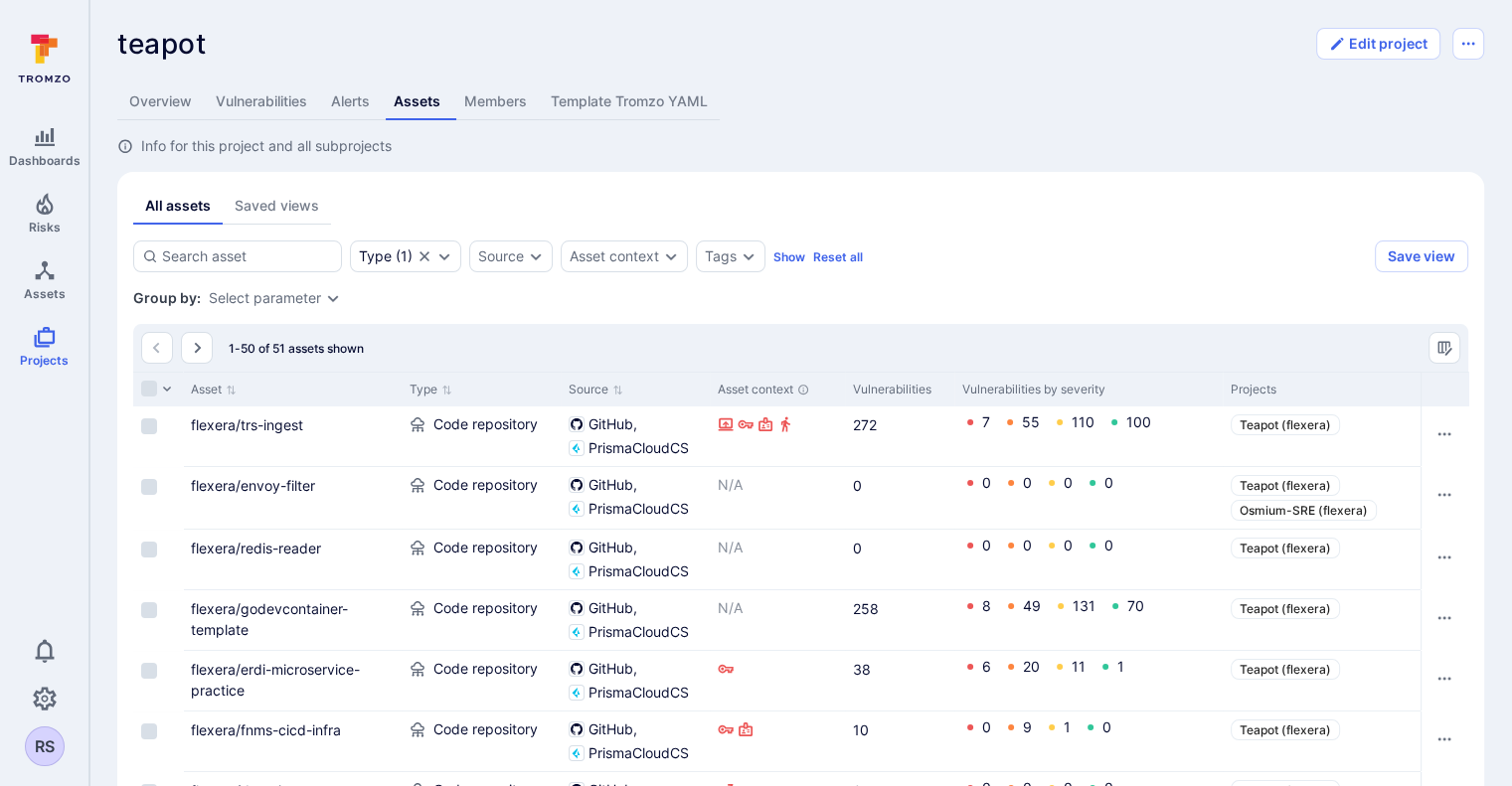 click on "Info for this project and all subprojects" at bounding box center [800, 146] 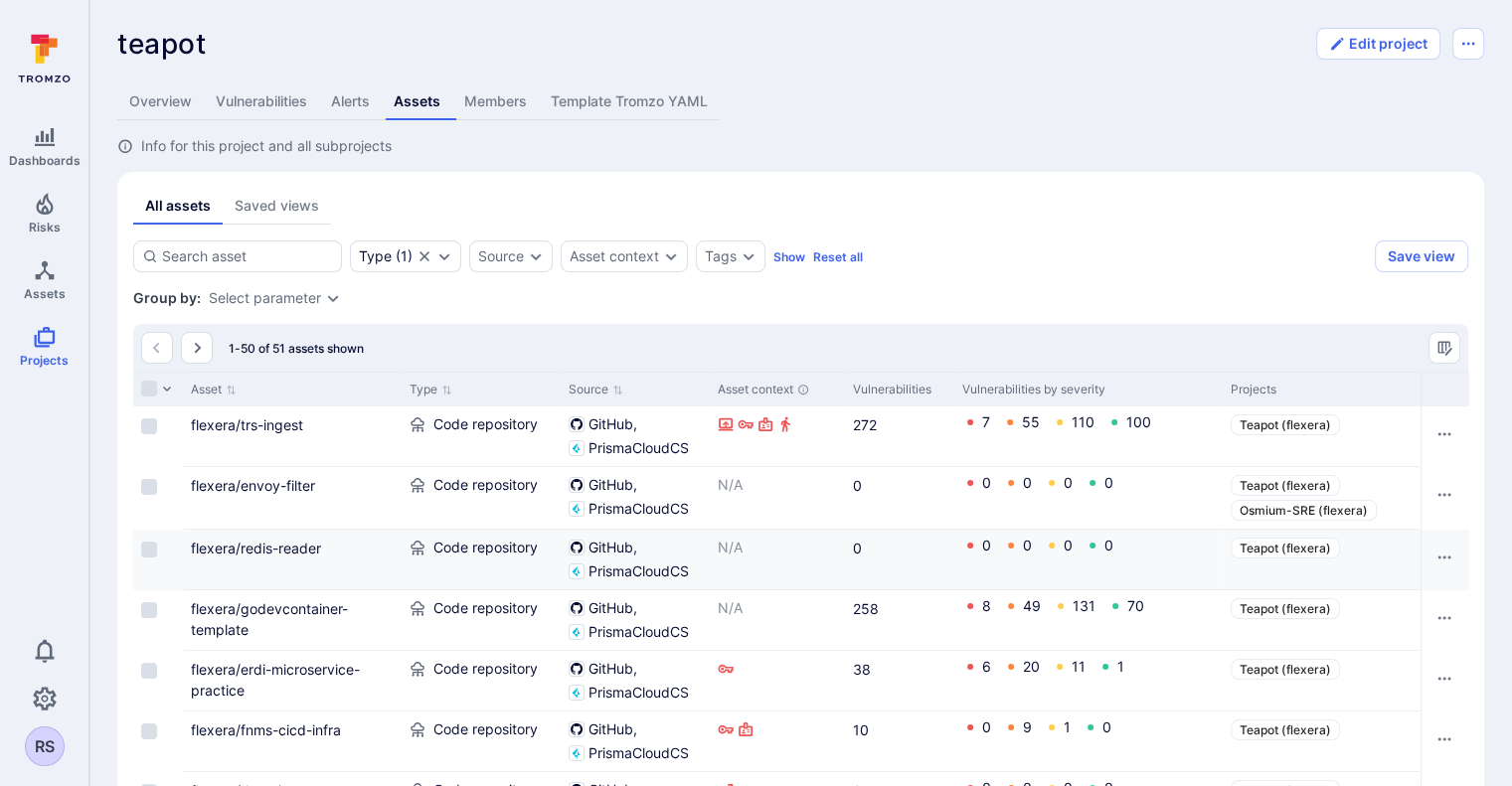drag, startPoint x: 183, startPoint y: 387, endPoint x: 384, endPoint y: 550, distance: 258.7856 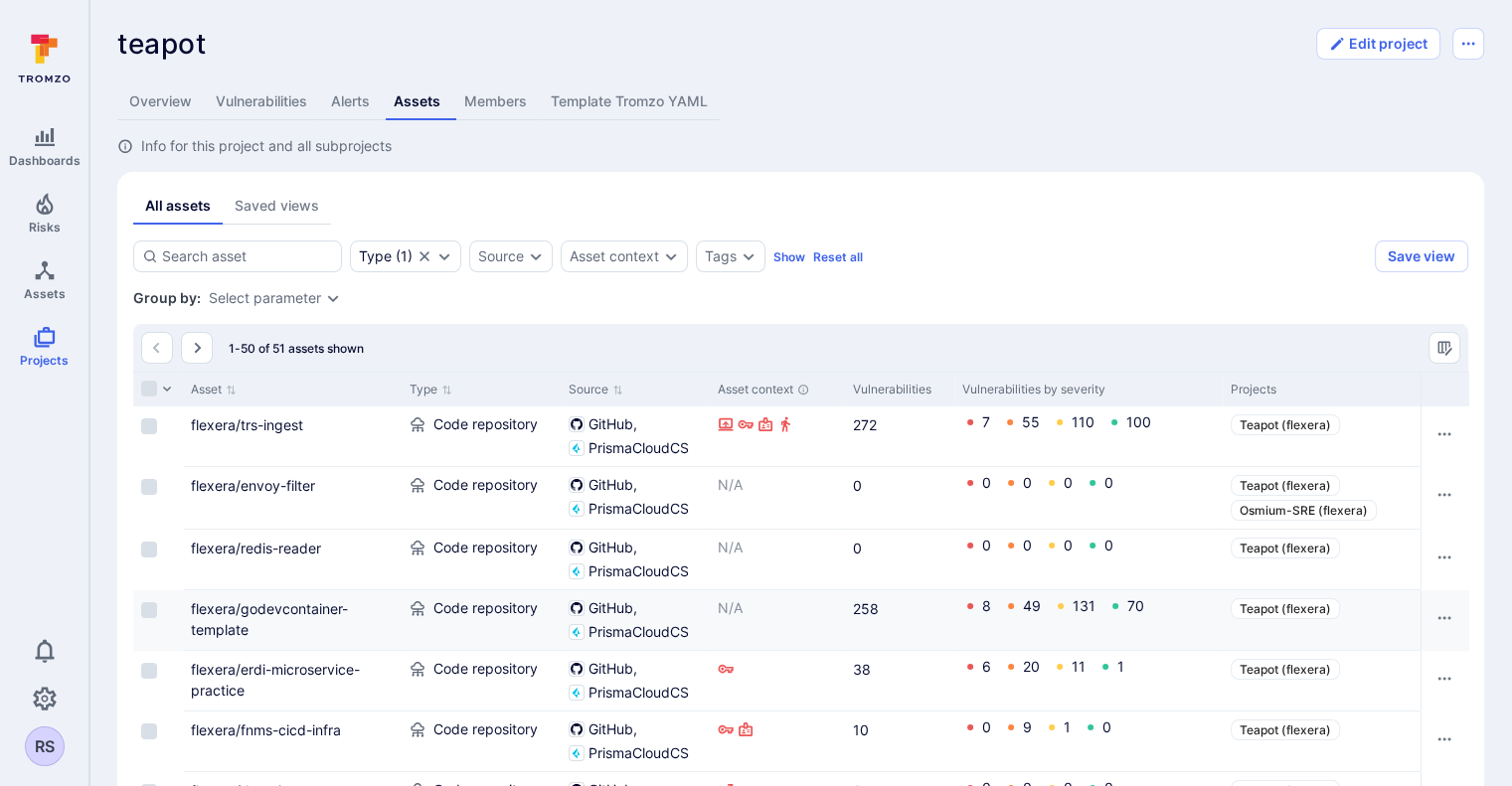 drag, startPoint x: 187, startPoint y: 383, endPoint x: 524, endPoint y: 591, distance: 396.02146 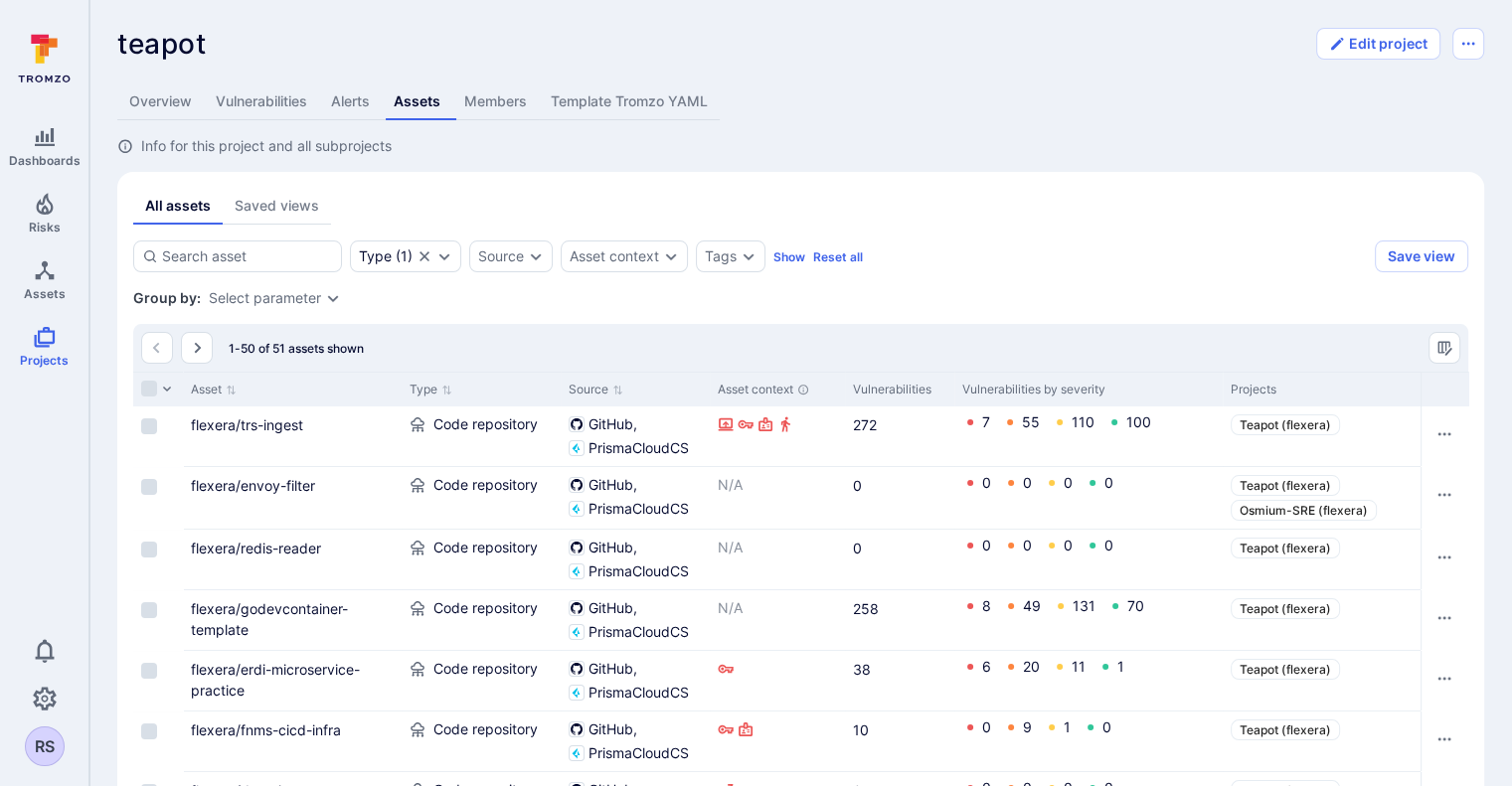 drag, startPoint x: 357, startPoint y: 394, endPoint x: 173, endPoint y: 382, distance: 184.39089 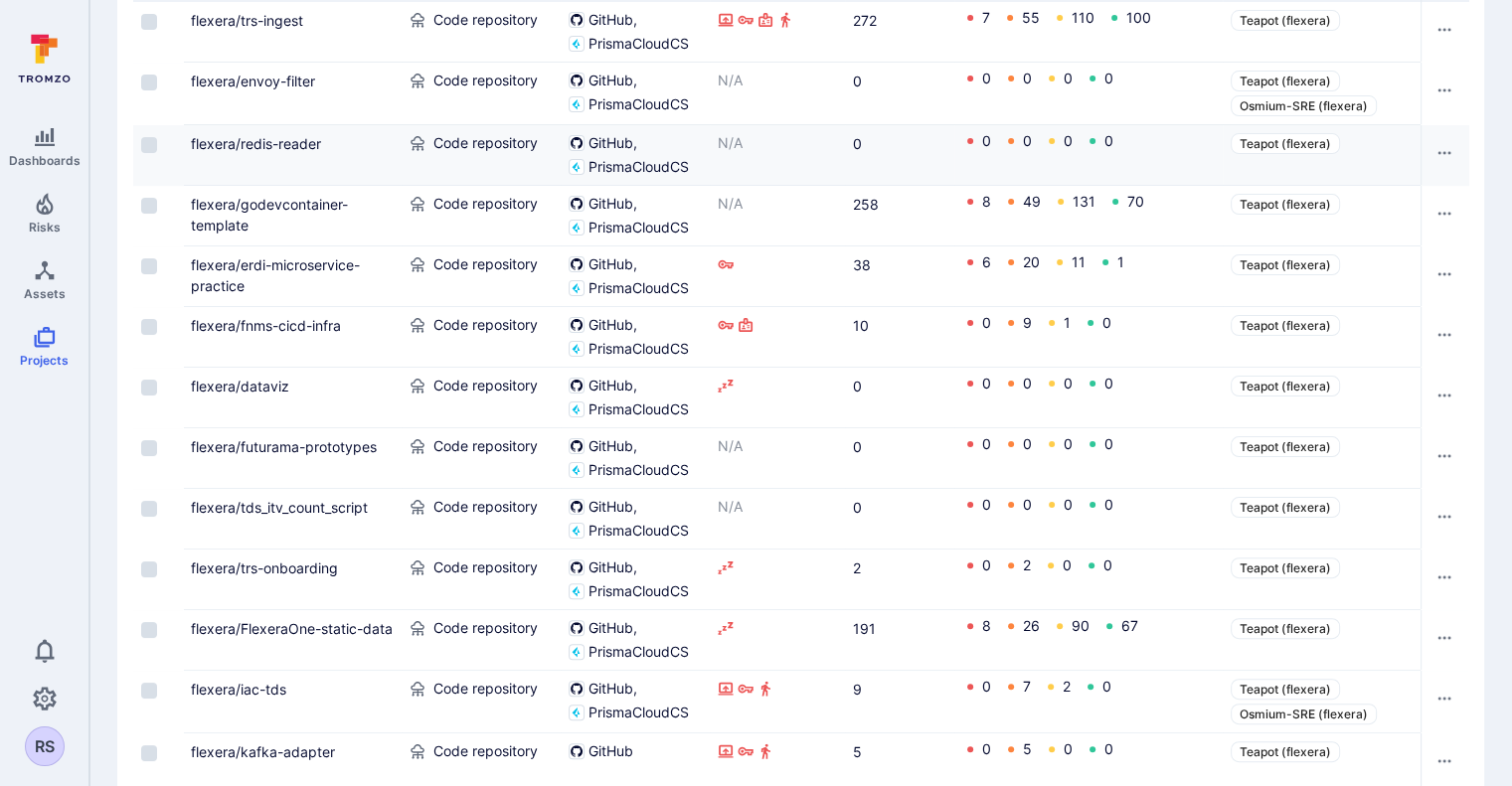 scroll, scrollTop: 0, scrollLeft: 0, axis: both 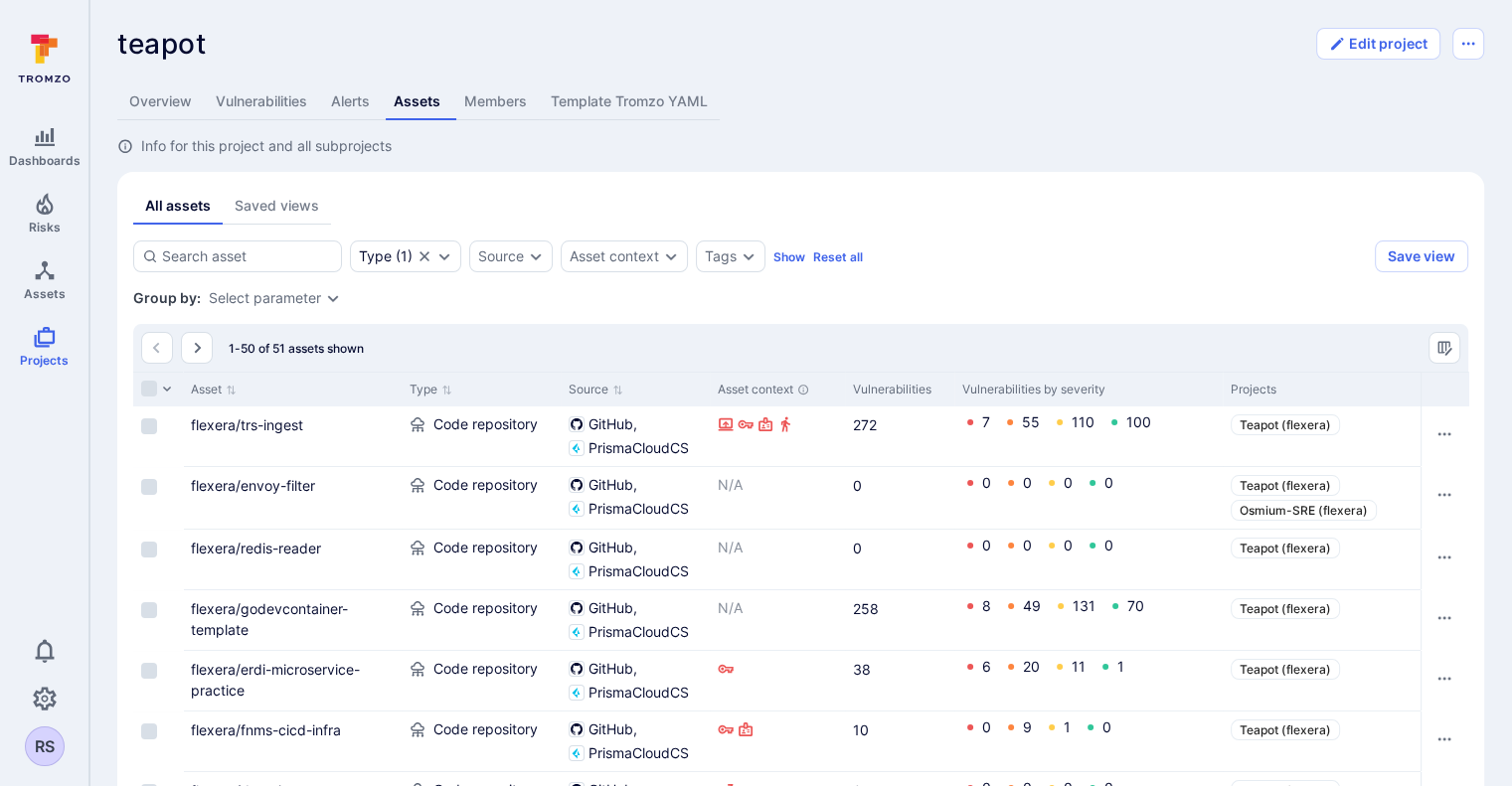 click on "All assets Saved views" at bounding box center [800, 206] 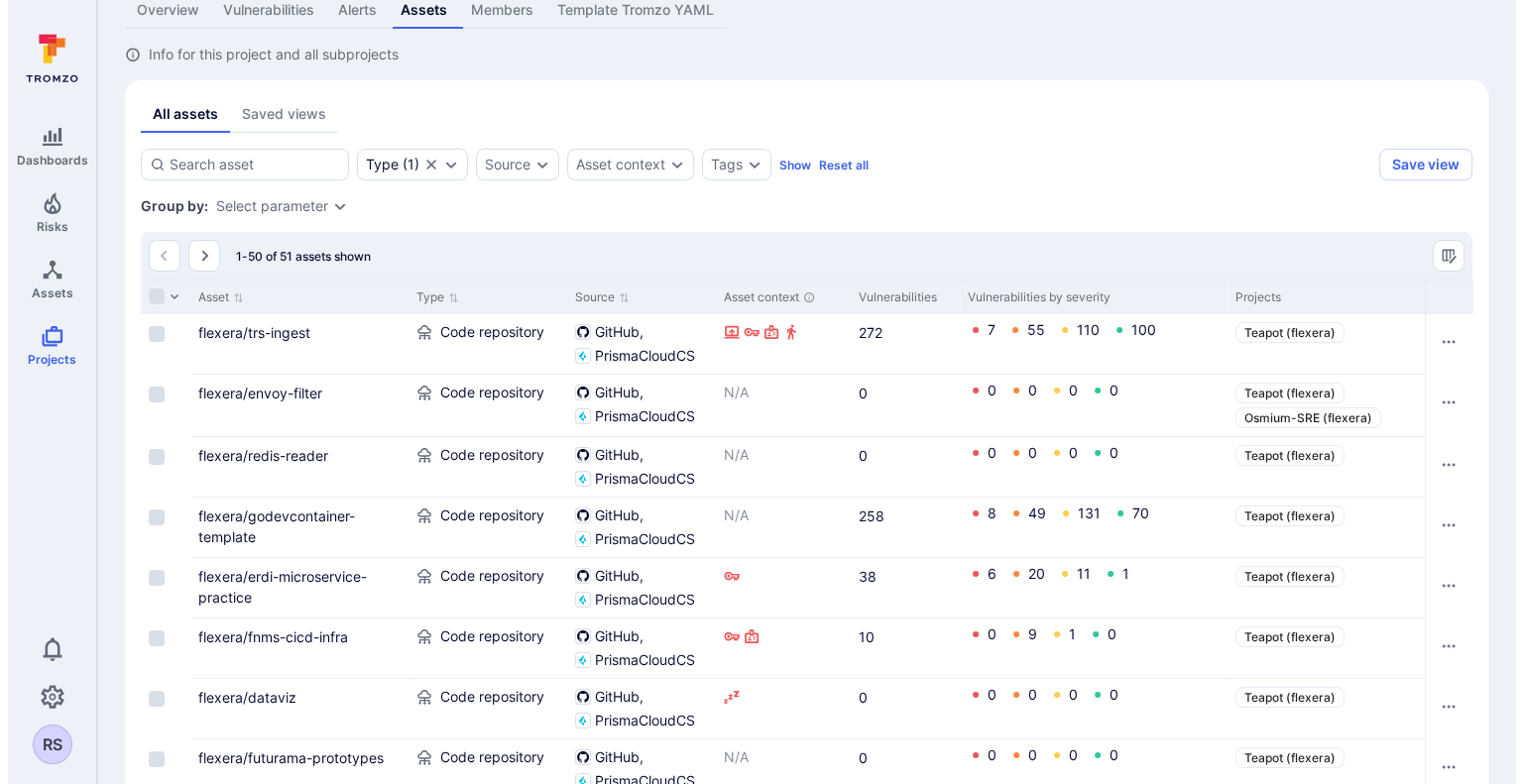 scroll, scrollTop: 0, scrollLeft: 0, axis: both 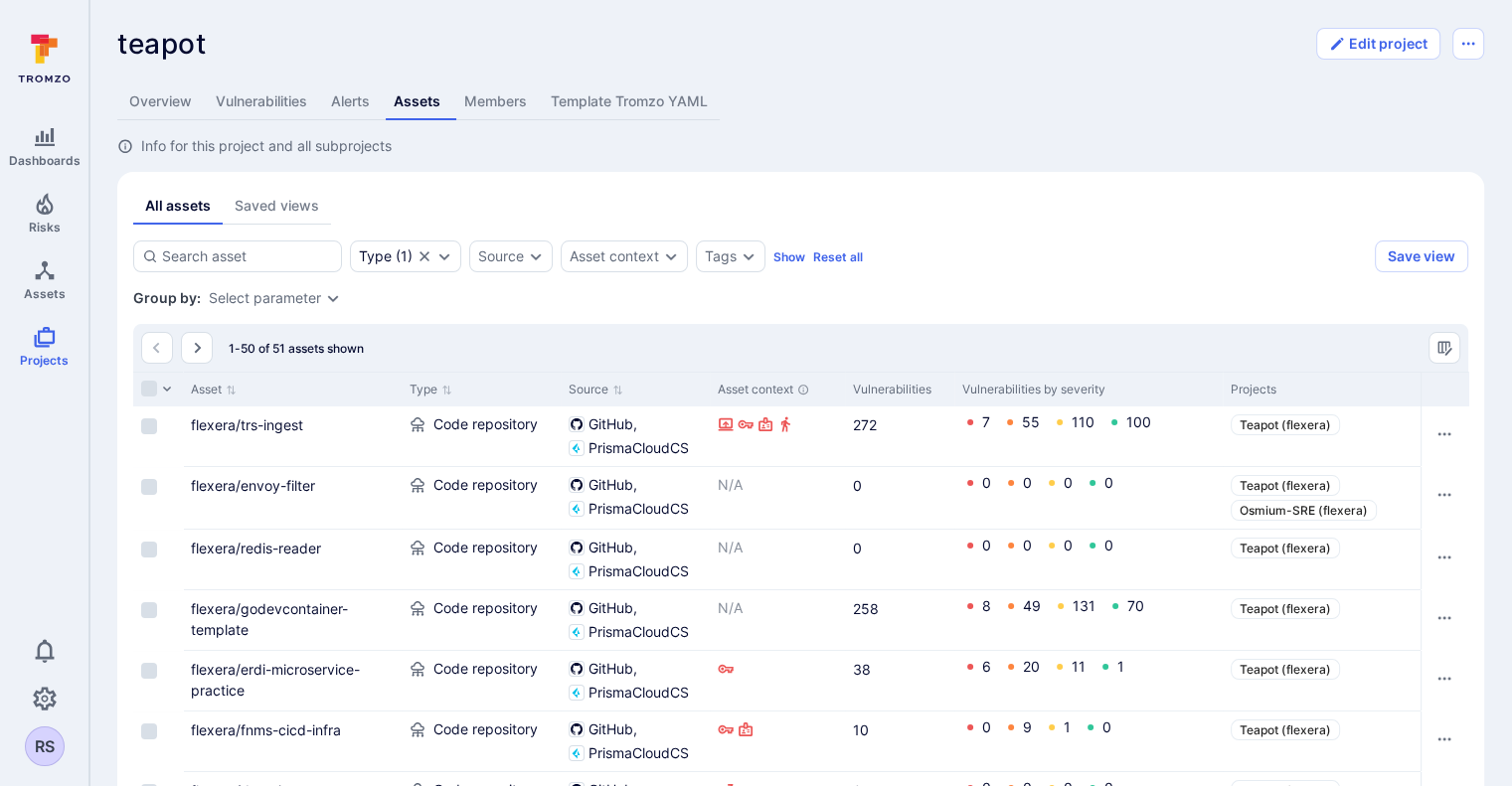 click on "Type  ( 1 ) Source Asset context Tags Show Reset all Save view Type : Code repository Group by: Select parameter 1-50 of 51 assets shown Asset Type Source Asset context Vulnerabilities Vulnerabilities by severity Projects Tags Scan Coverage Description Alerts   flexera/trs-ingest Code repository GitHub PrismaCloudCS 272 7 55 110 100 Teapot (flexera) Tromzo:active Tromzo:priority + 11 github, sca:dependabot, secrets:github, sast:codeql This repository contains source code for services that support TRS ingestion phase 1 8 3 0 flexera/envoy-filter Code repository GitHub PrismaCloudCS N/A 0 0 0 0 0 Teapot (flexera) Osmium-SRE (flexera) Tromzo:inactive github_code_scanning … + 3 github, sca:dependabot, secrets:github Envoy filter configuration 0 0 0 0 flexera/redis-reader Code repository GitHub PrismaCloudCS N/A 0 0 0 0 0 Teapot (flexera) Tromzo:inactive github_code_scanning … + 3 github, sca:dependabot, secrets:github 0 0 0 0 flexera/godevcontainer-template Code repository GitHub PrismaCloudCS N/A 258 8 49 70" at bounding box center [800, 1869] 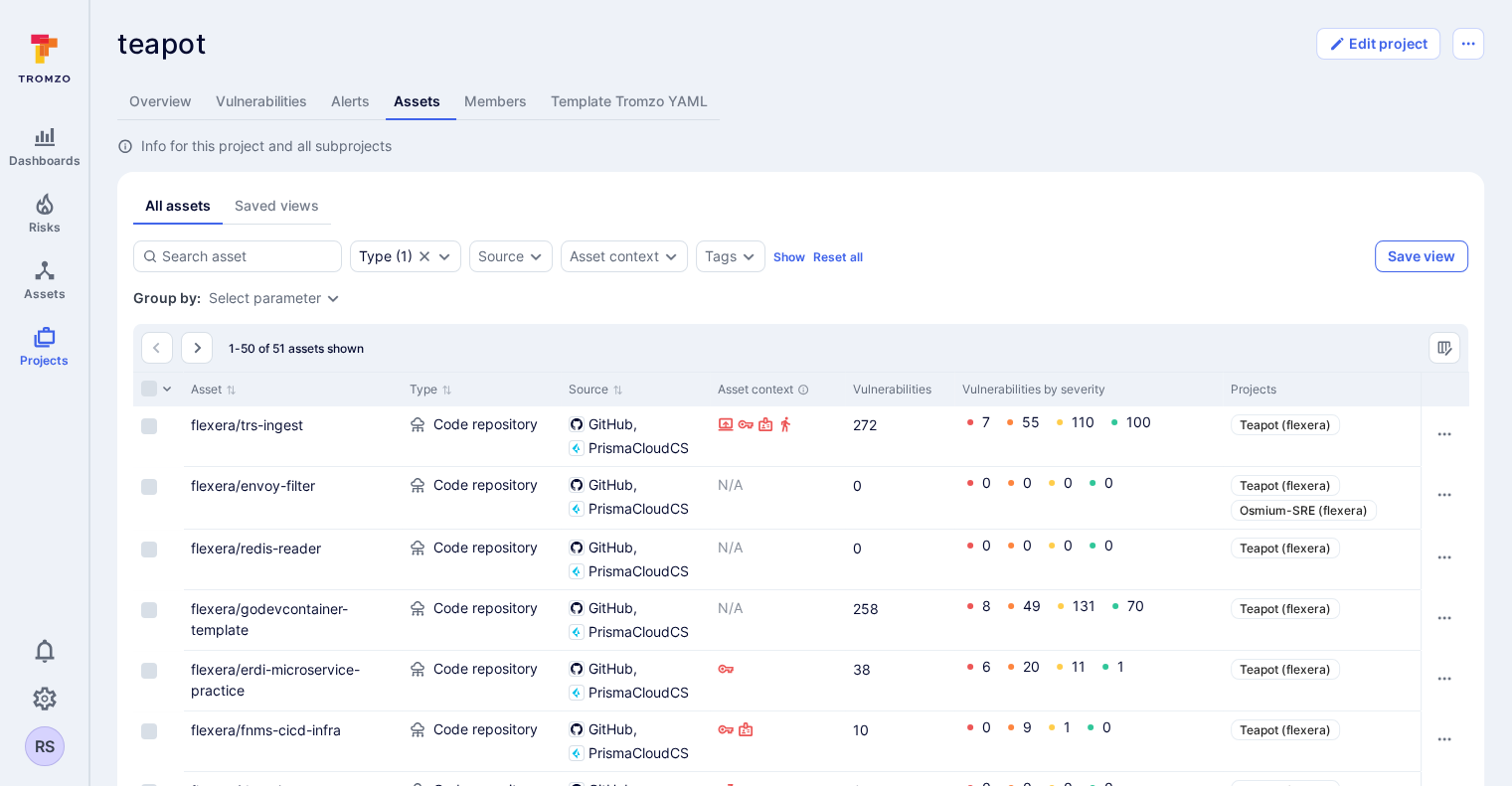 click on "Save view" at bounding box center (1422, 256) 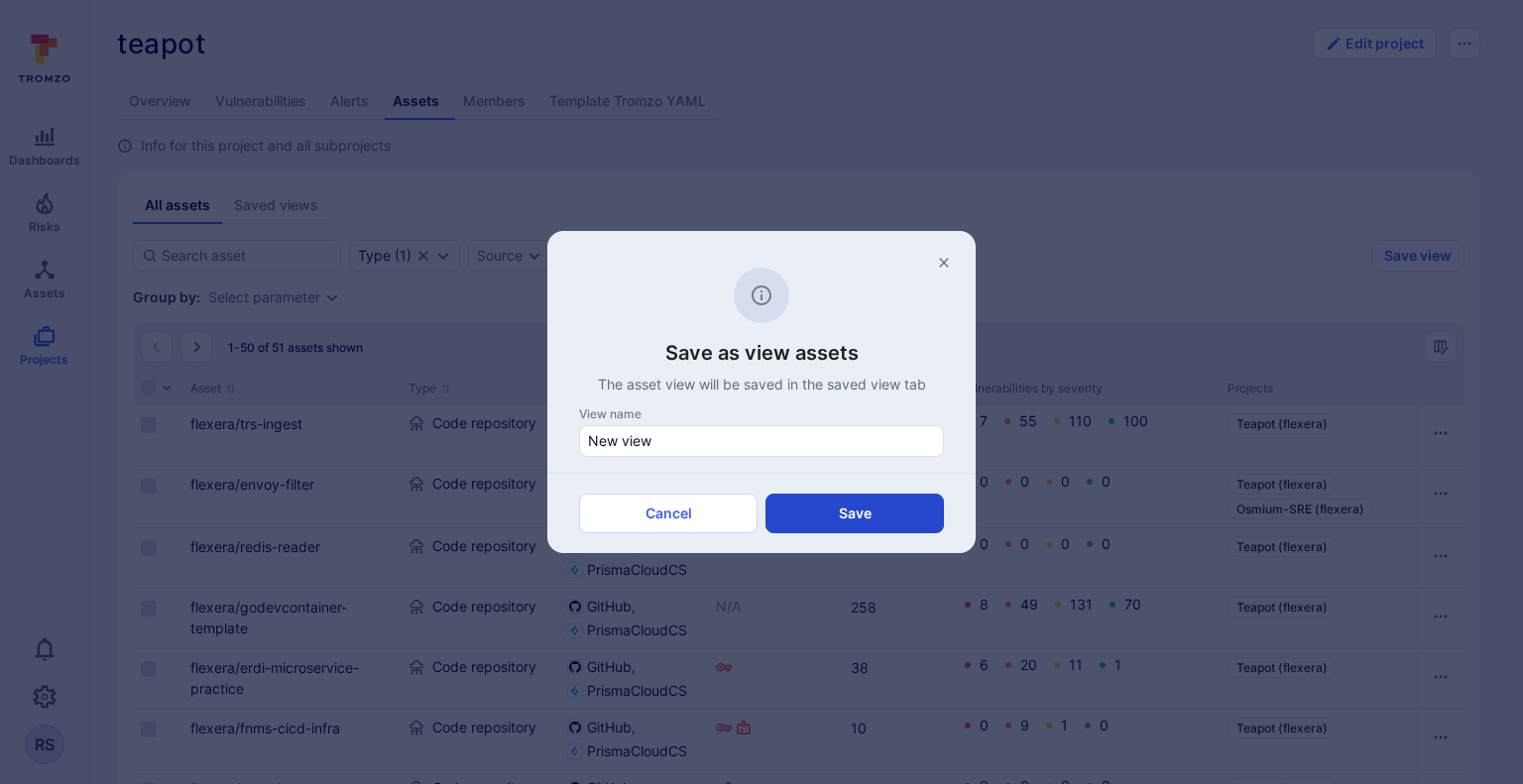 click on "Save" at bounding box center [855, 513] 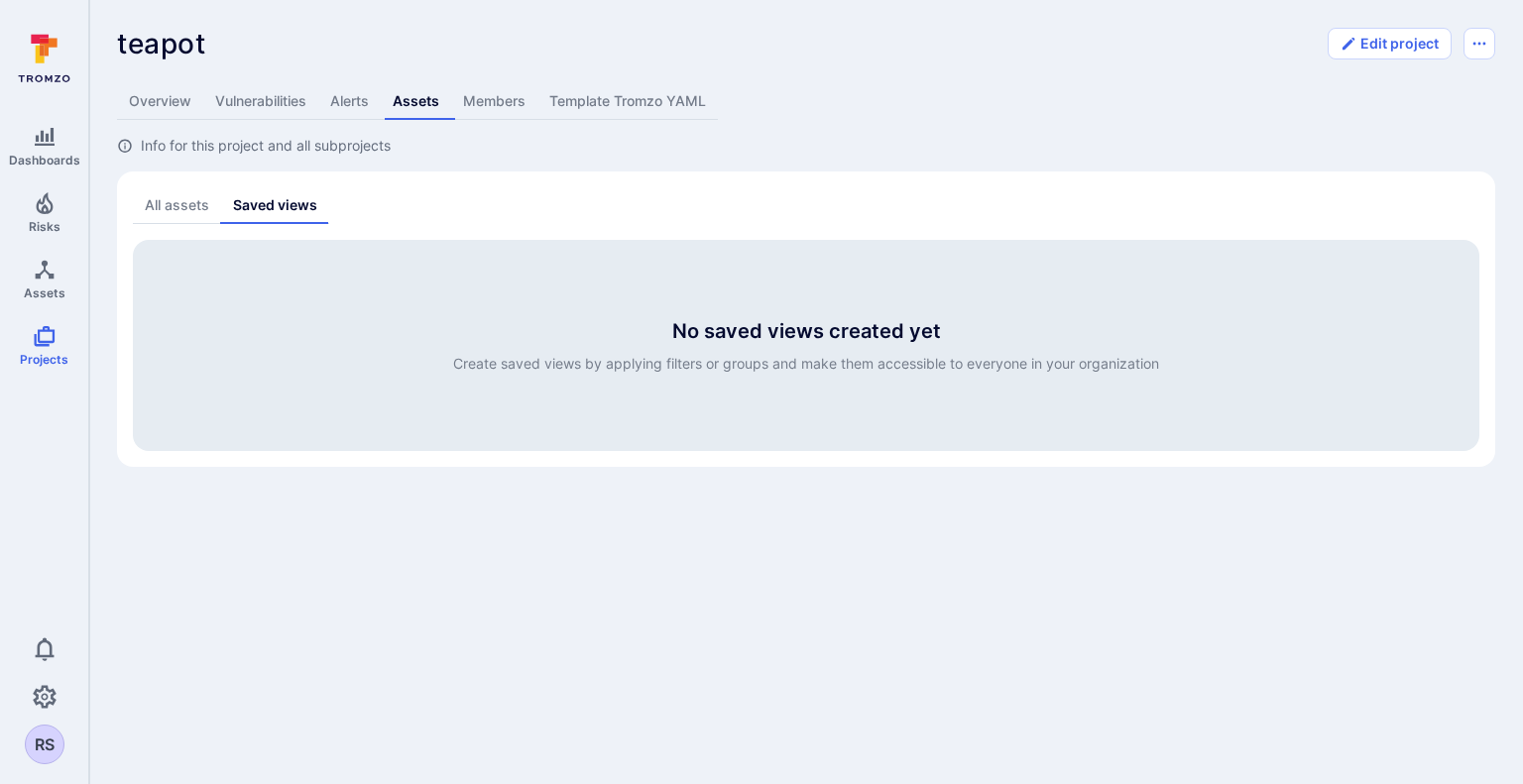 click on "No saved views created yet" at bounding box center [806, 331] 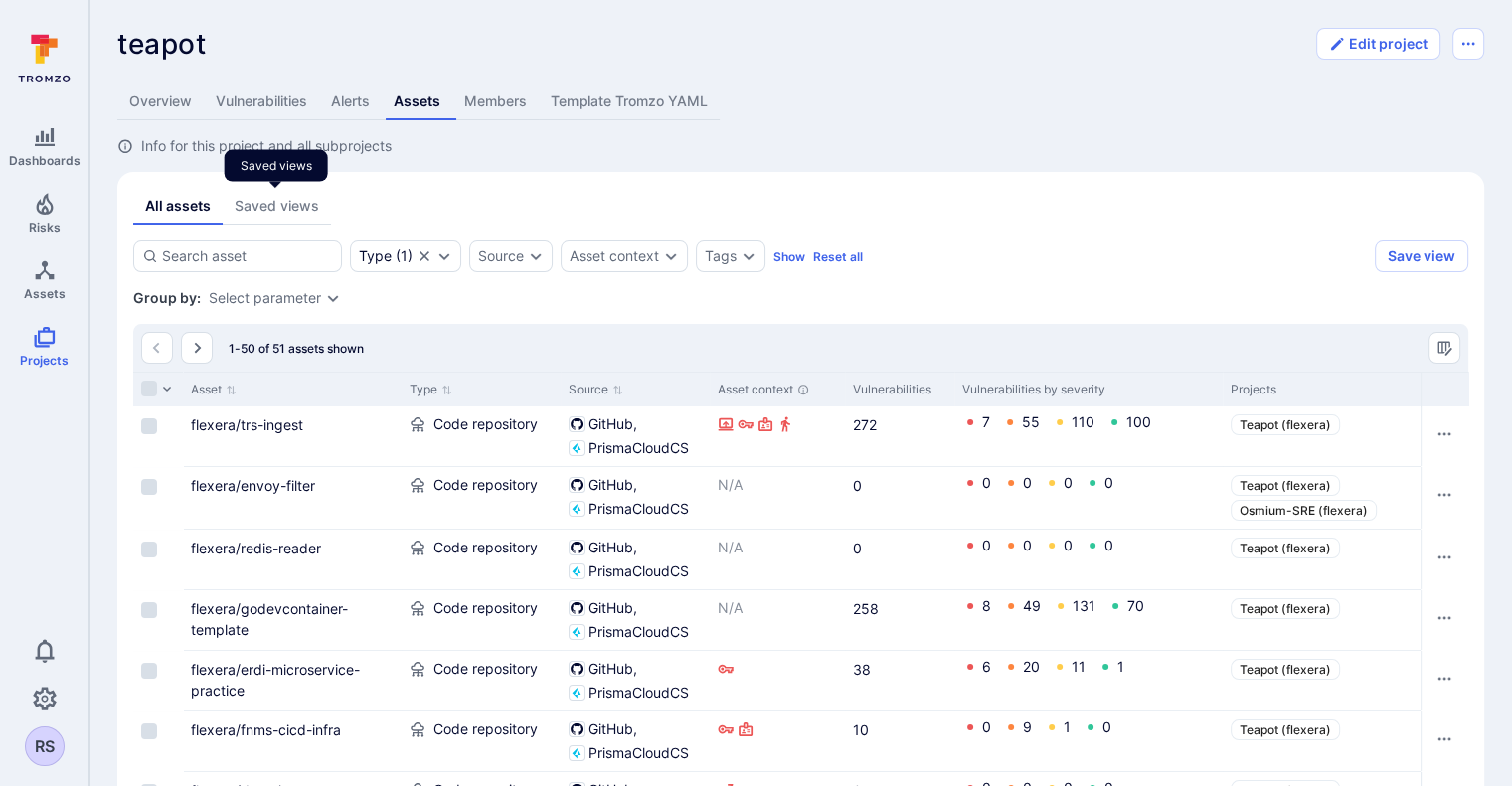 click on "Saved views" at bounding box center (276, 206) 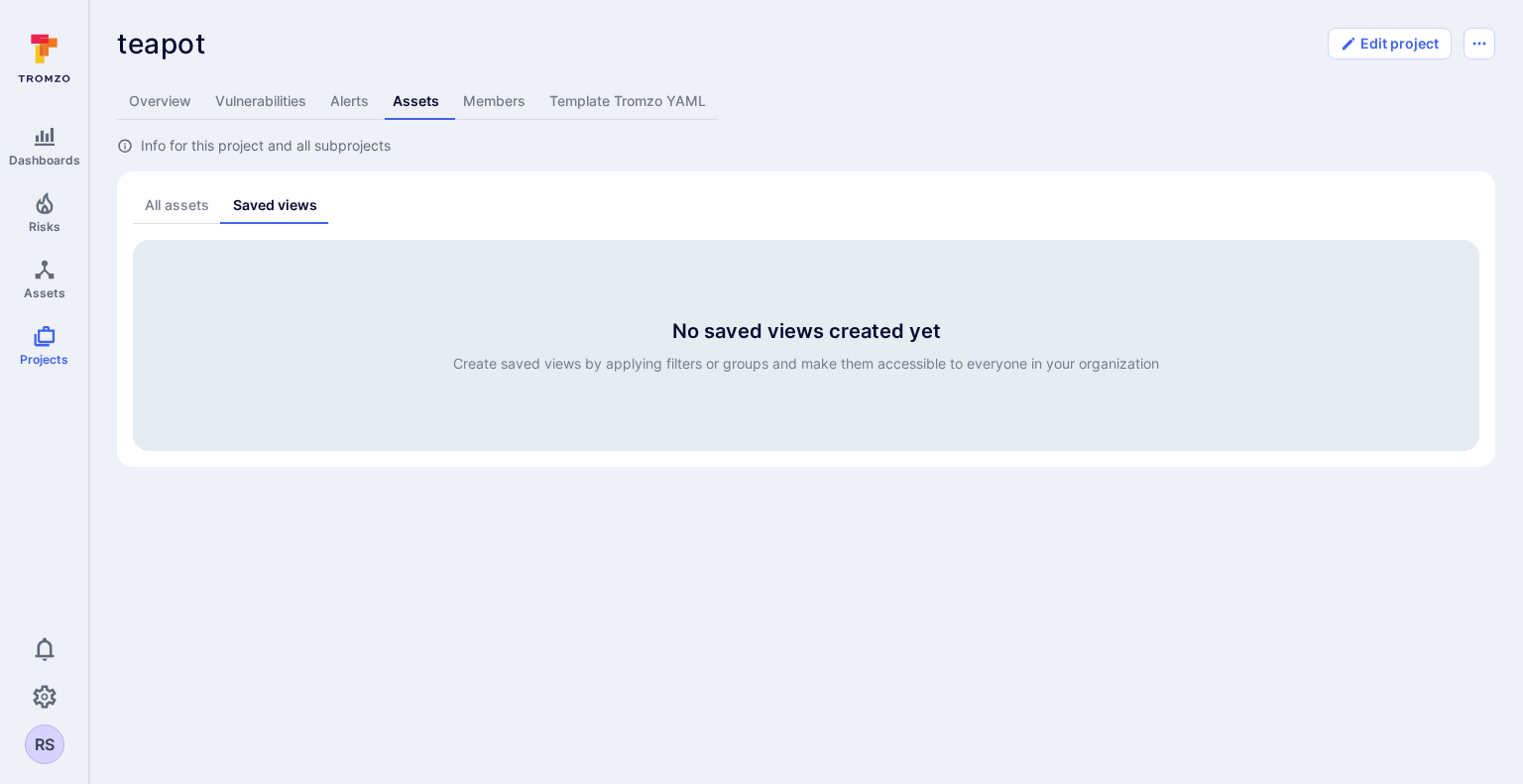 click on "All assets Saved views" at bounding box center (806, 205) 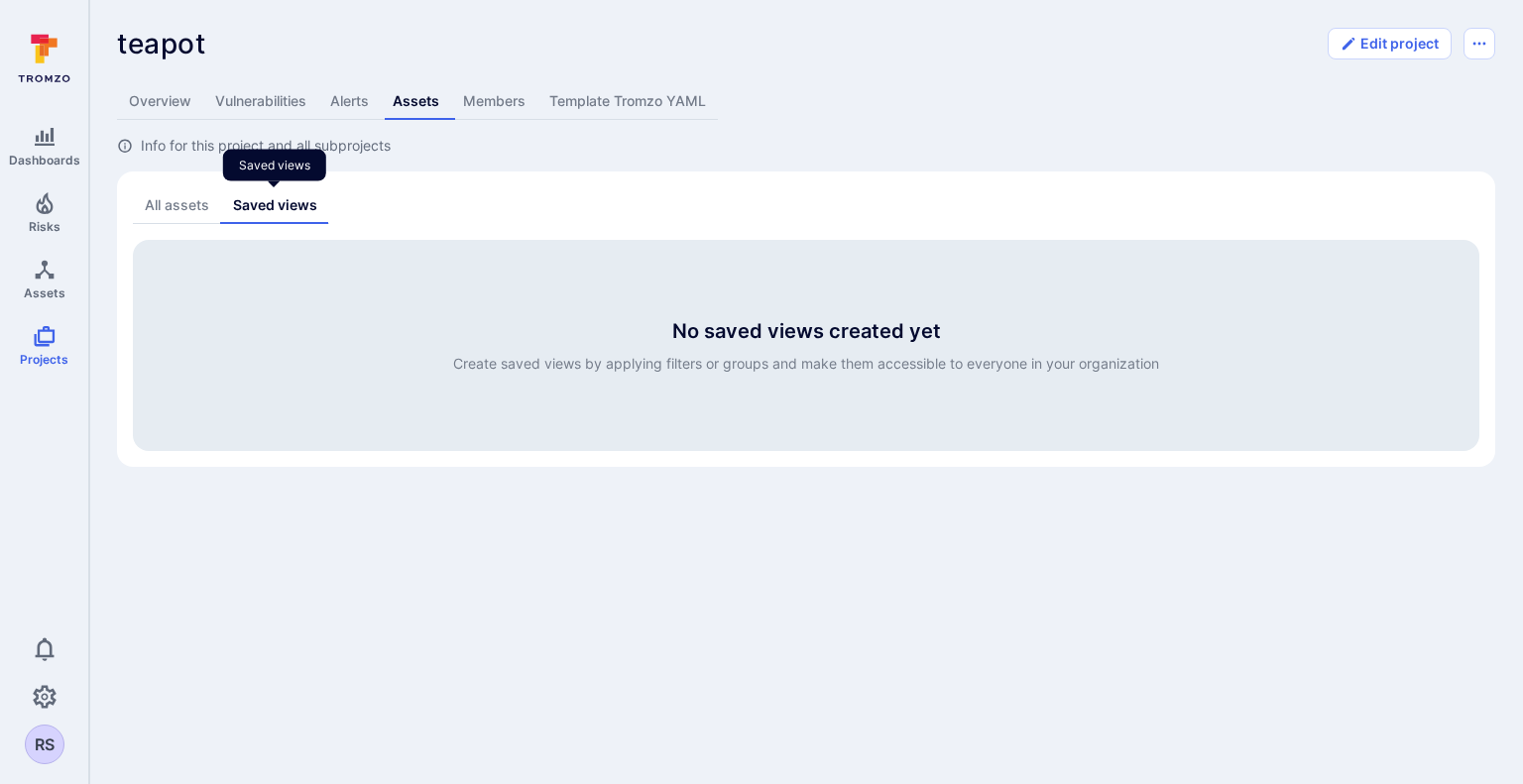 click on "Saved views" at bounding box center (275, 205) 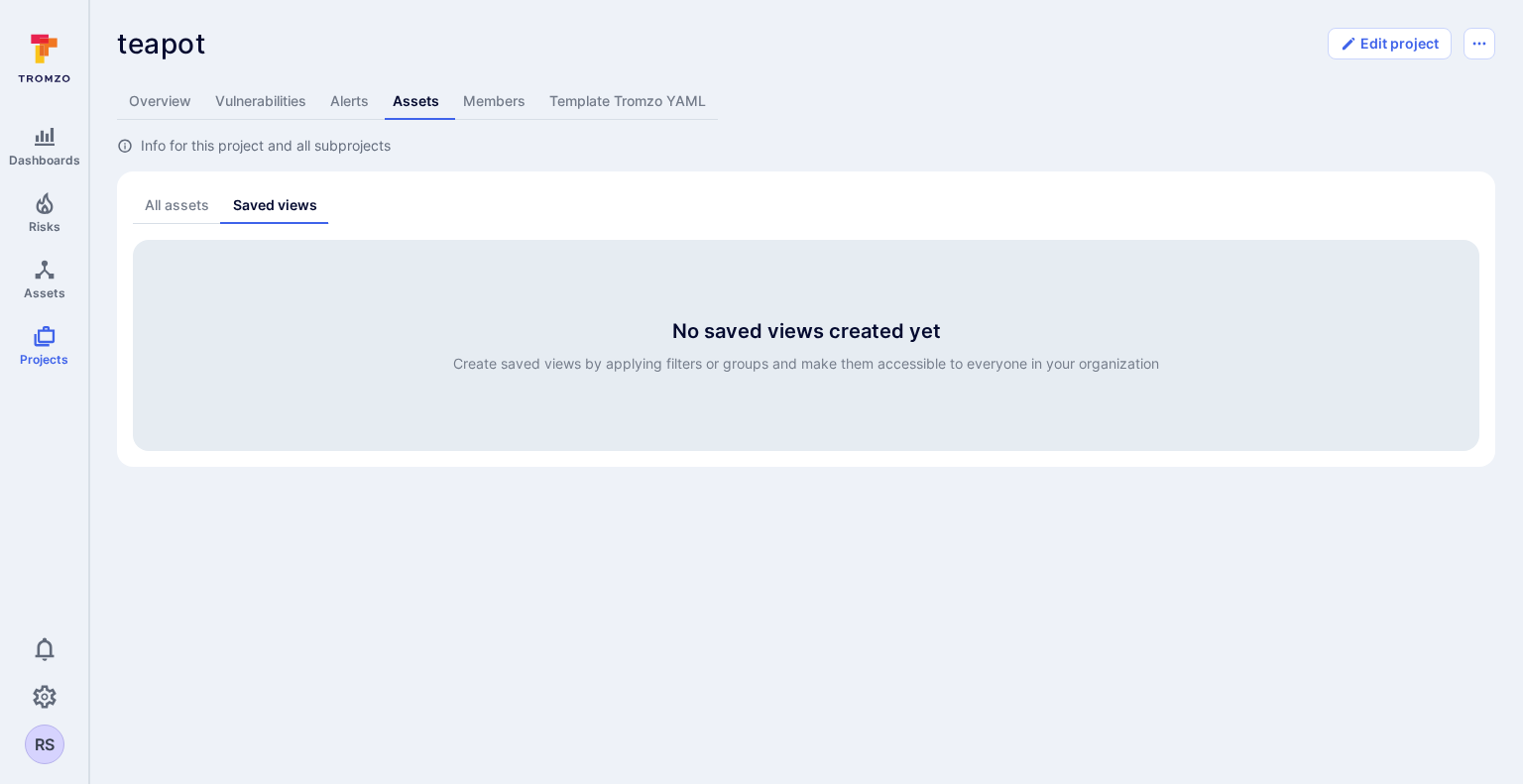 click on "No saved views created yet Create saved views by applying filters or groups and make them accessible to everyone in your organization" at bounding box center (806, 345) 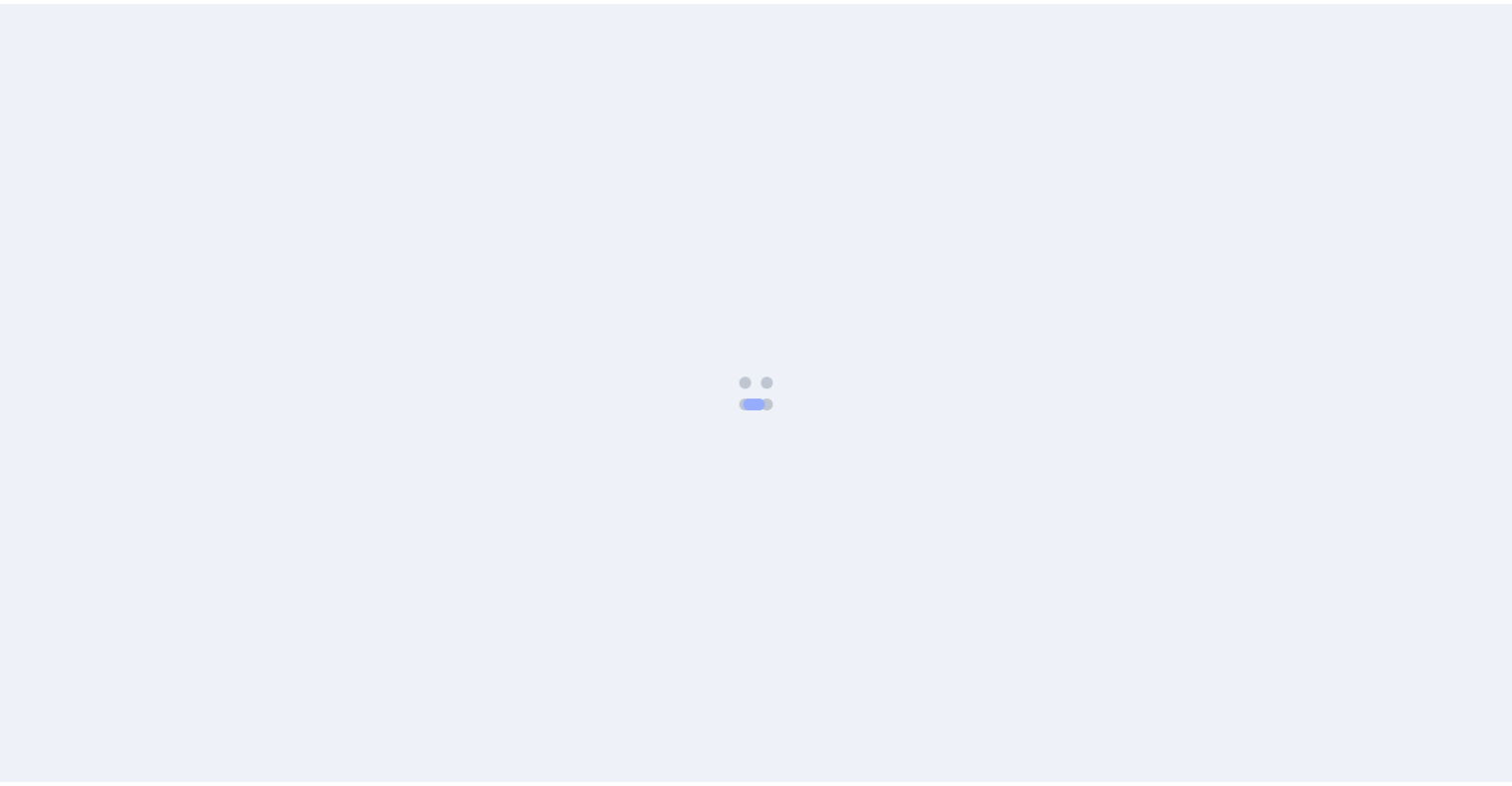 scroll, scrollTop: 0, scrollLeft: 0, axis: both 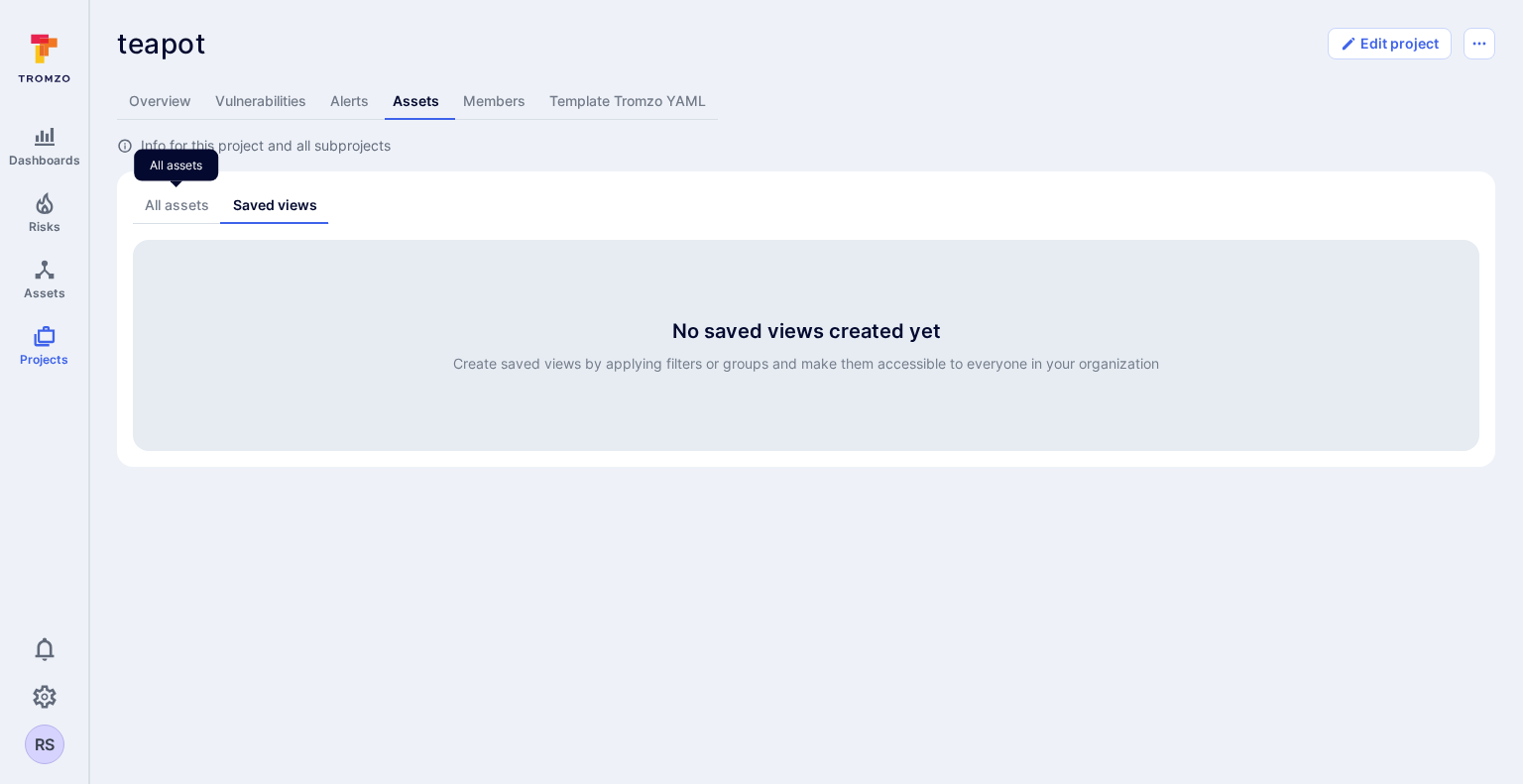 click on "All assets" at bounding box center (176, 205) 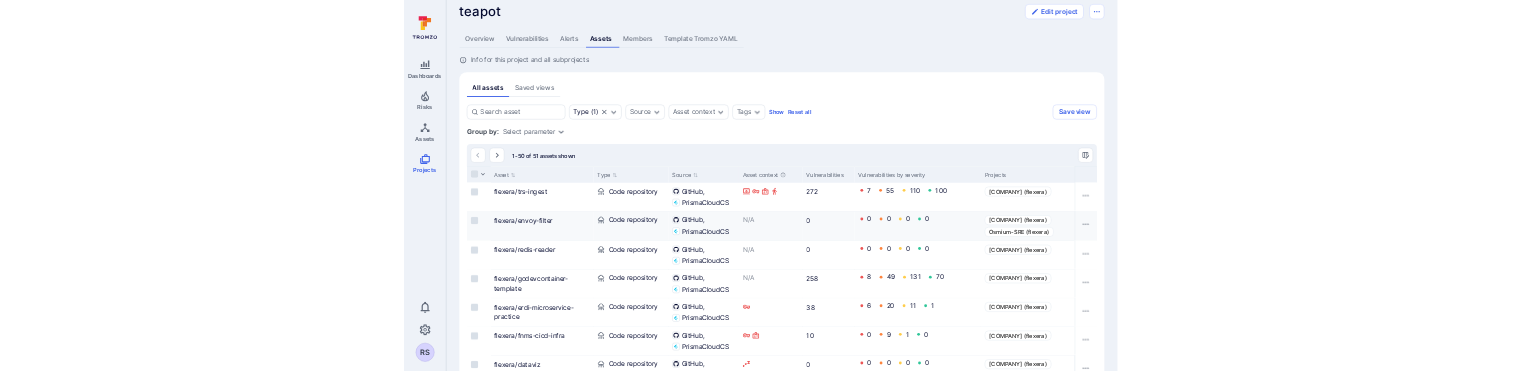 scroll, scrollTop: 0, scrollLeft: 0, axis: both 